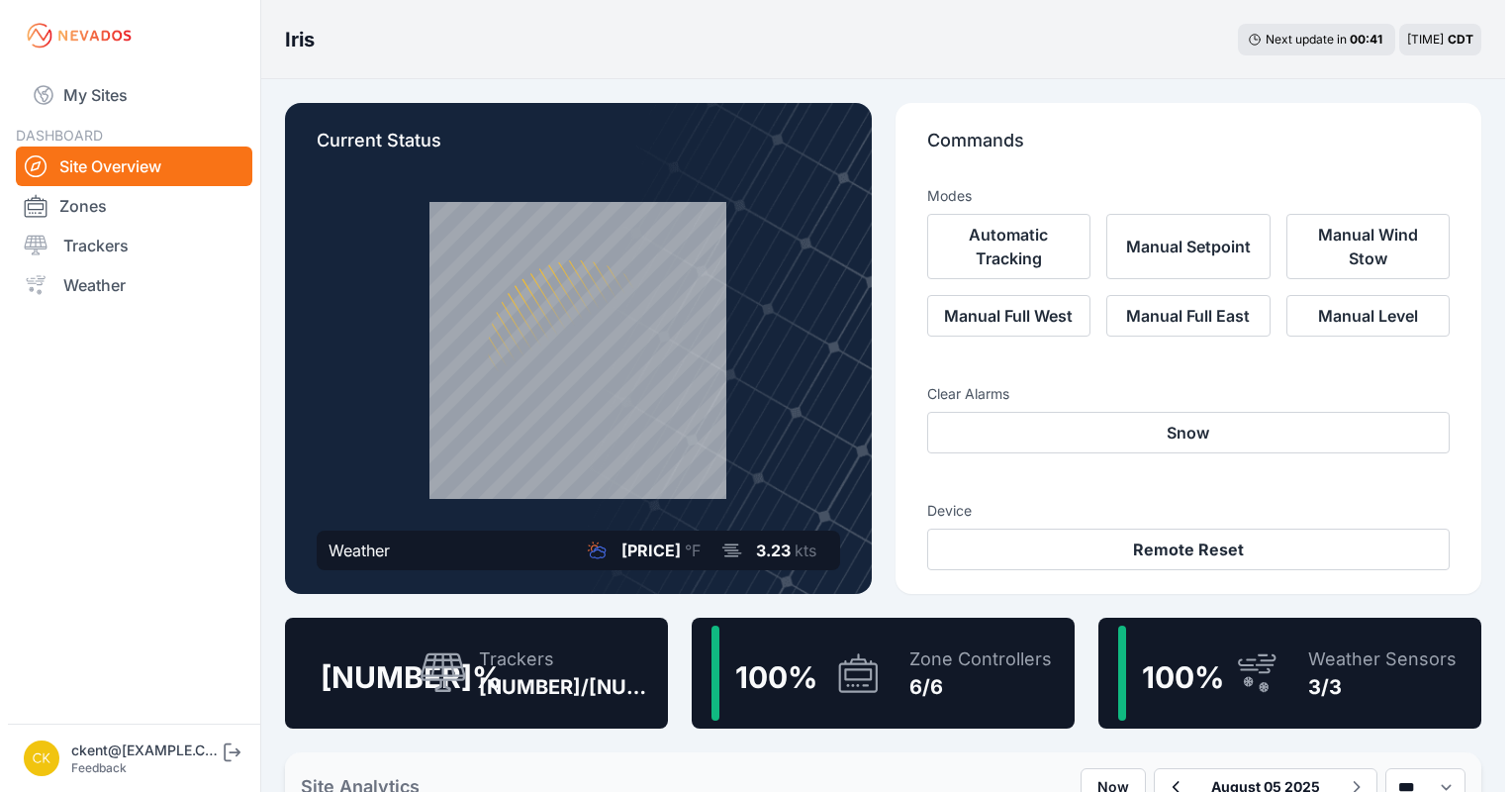 scroll, scrollTop: 0, scrollLeft: 0, axis: both 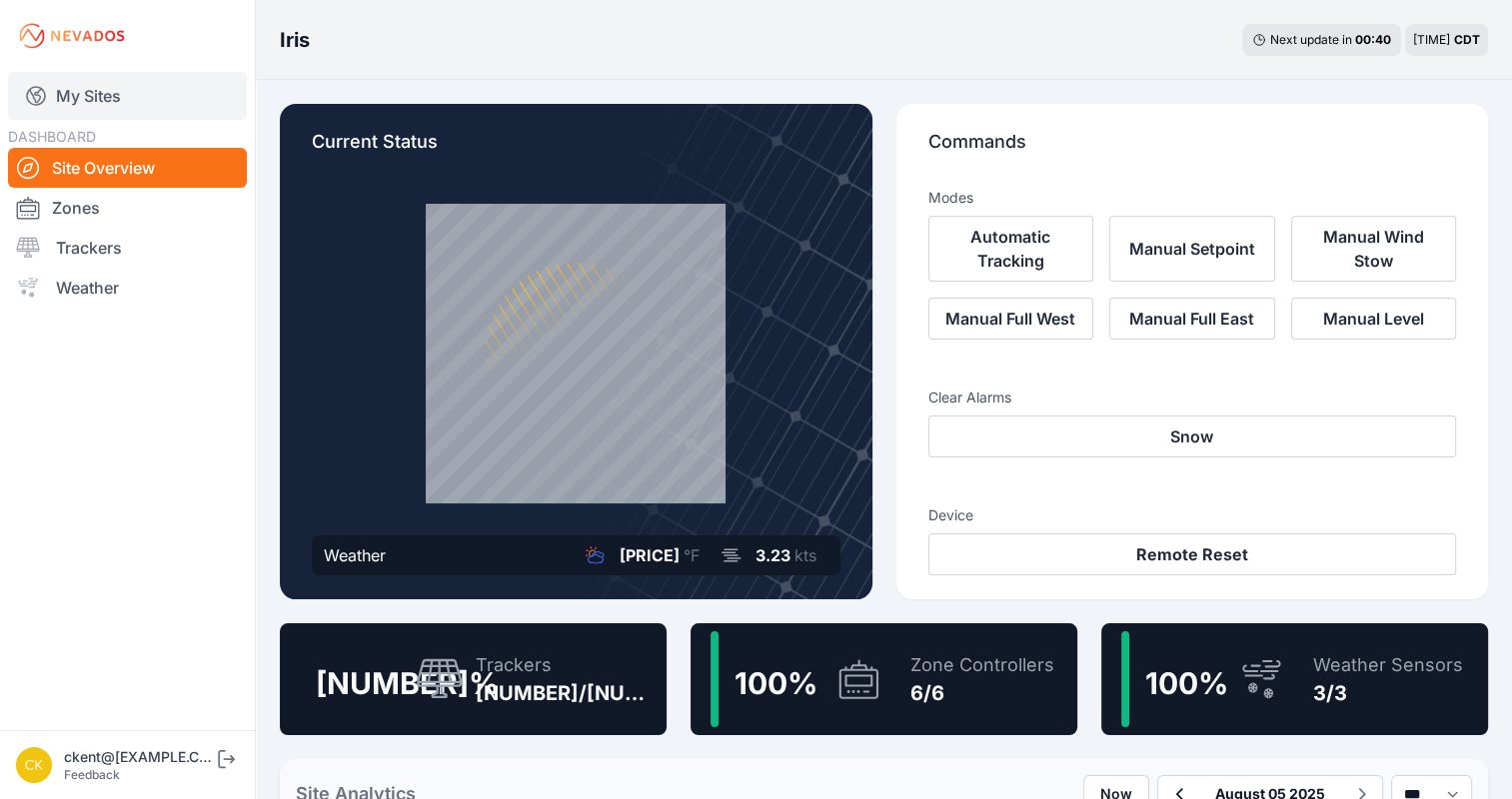 click on "My Sites" at bounding box center [127, 96] 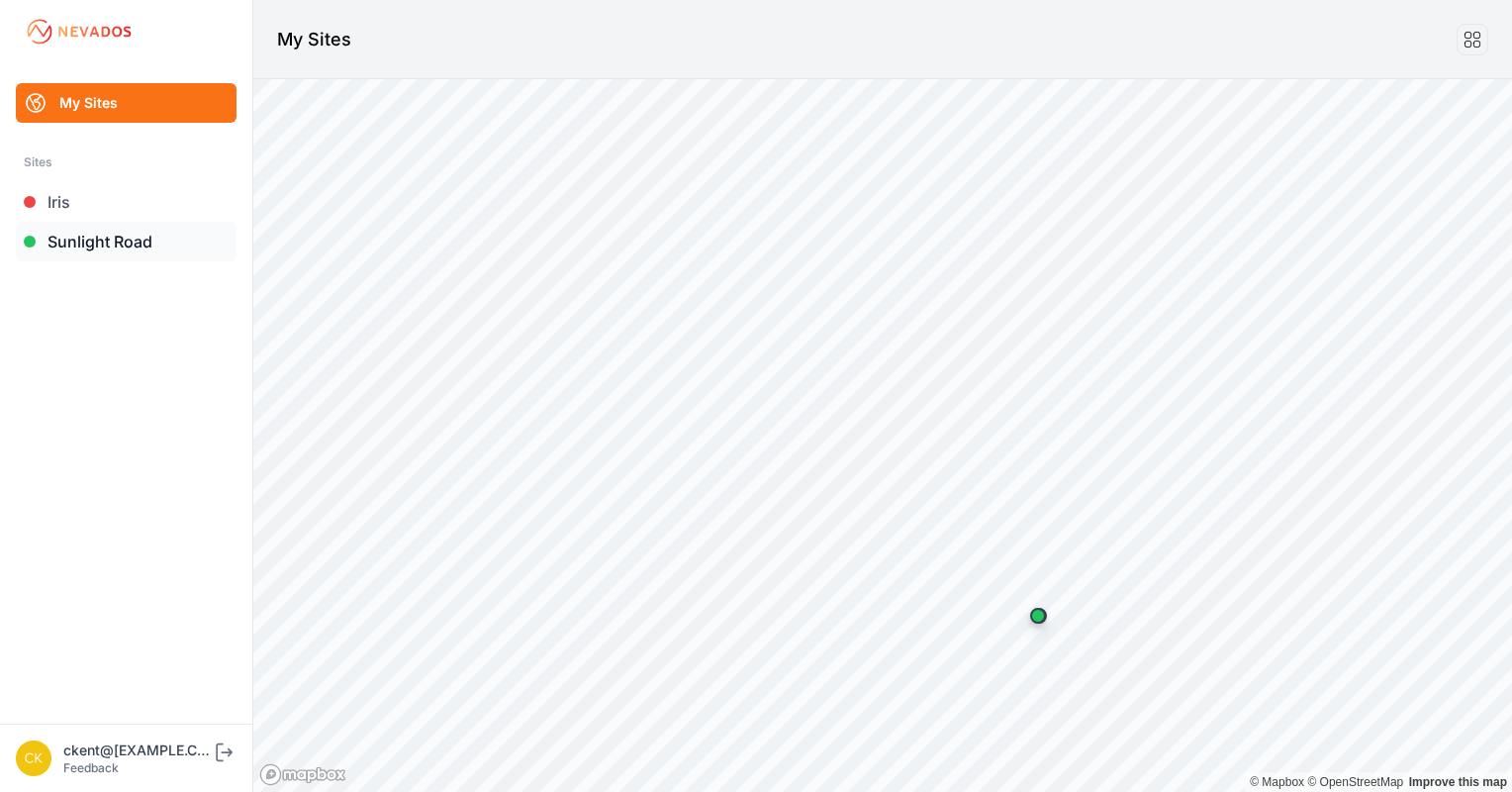 click on "Sunlight Road" at bounding box center (126, 242) 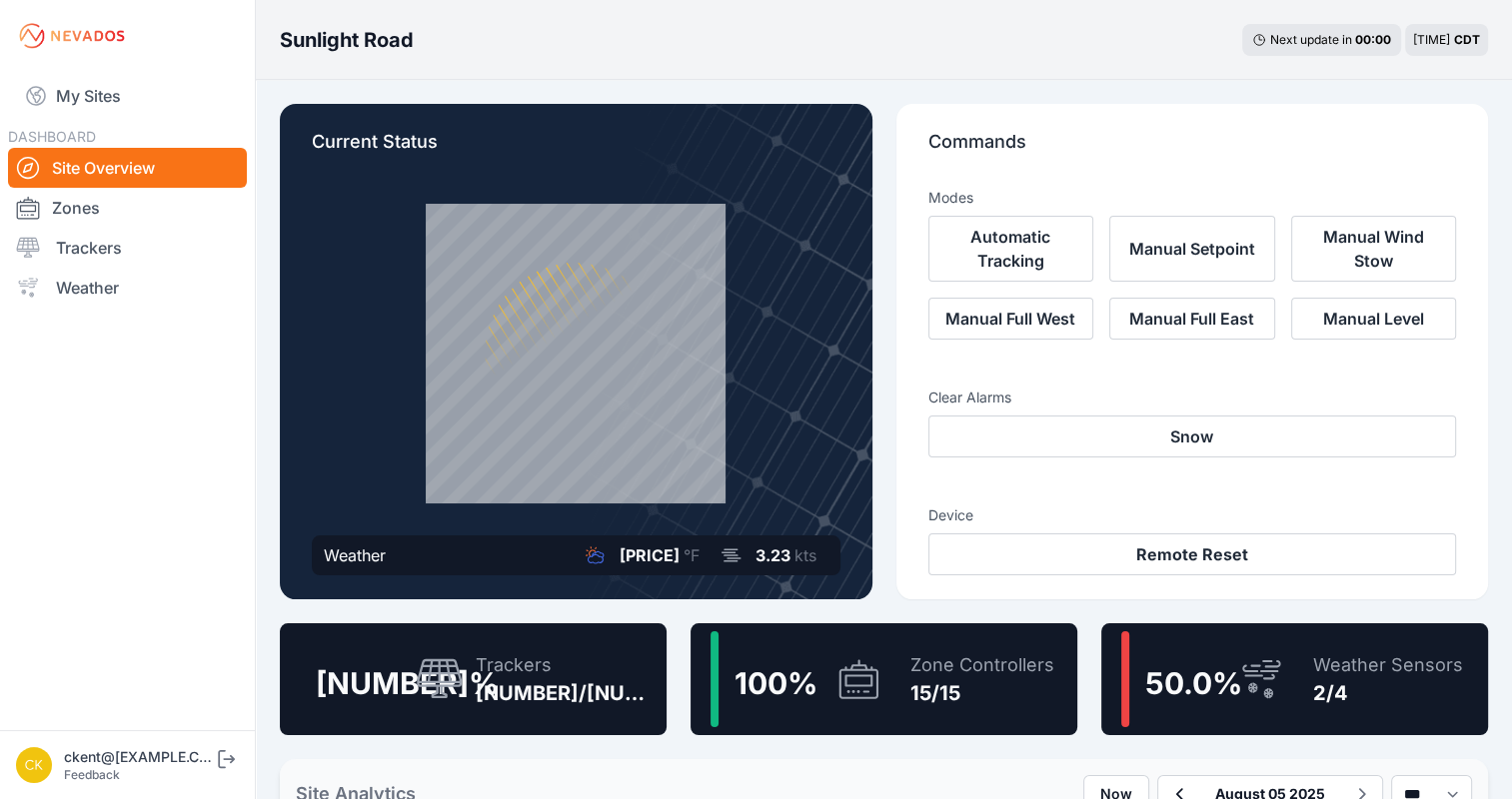 click on "Trackers" at bounding box center (127, 248) 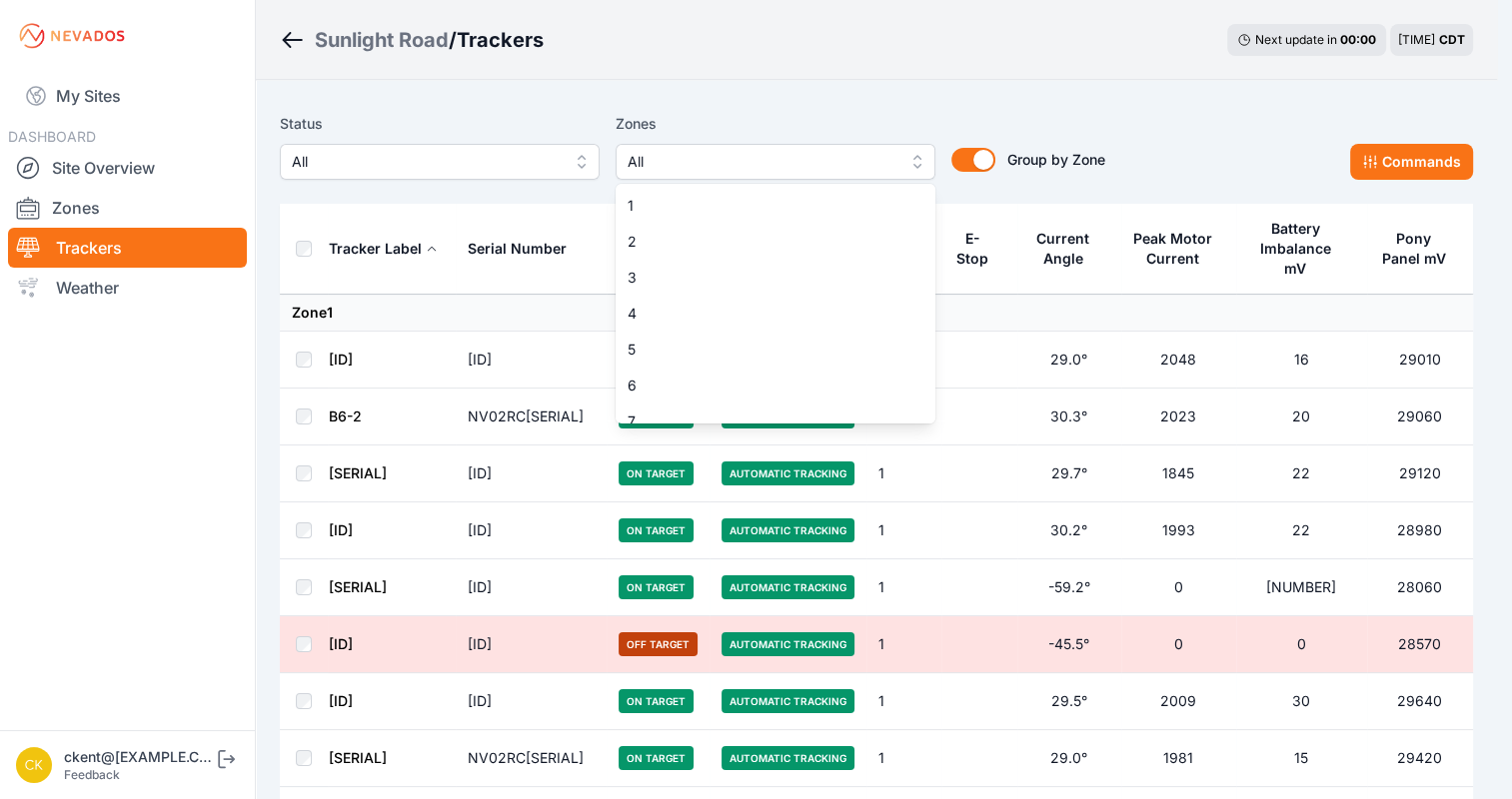 click on "All" at bounding box center [761, 162] 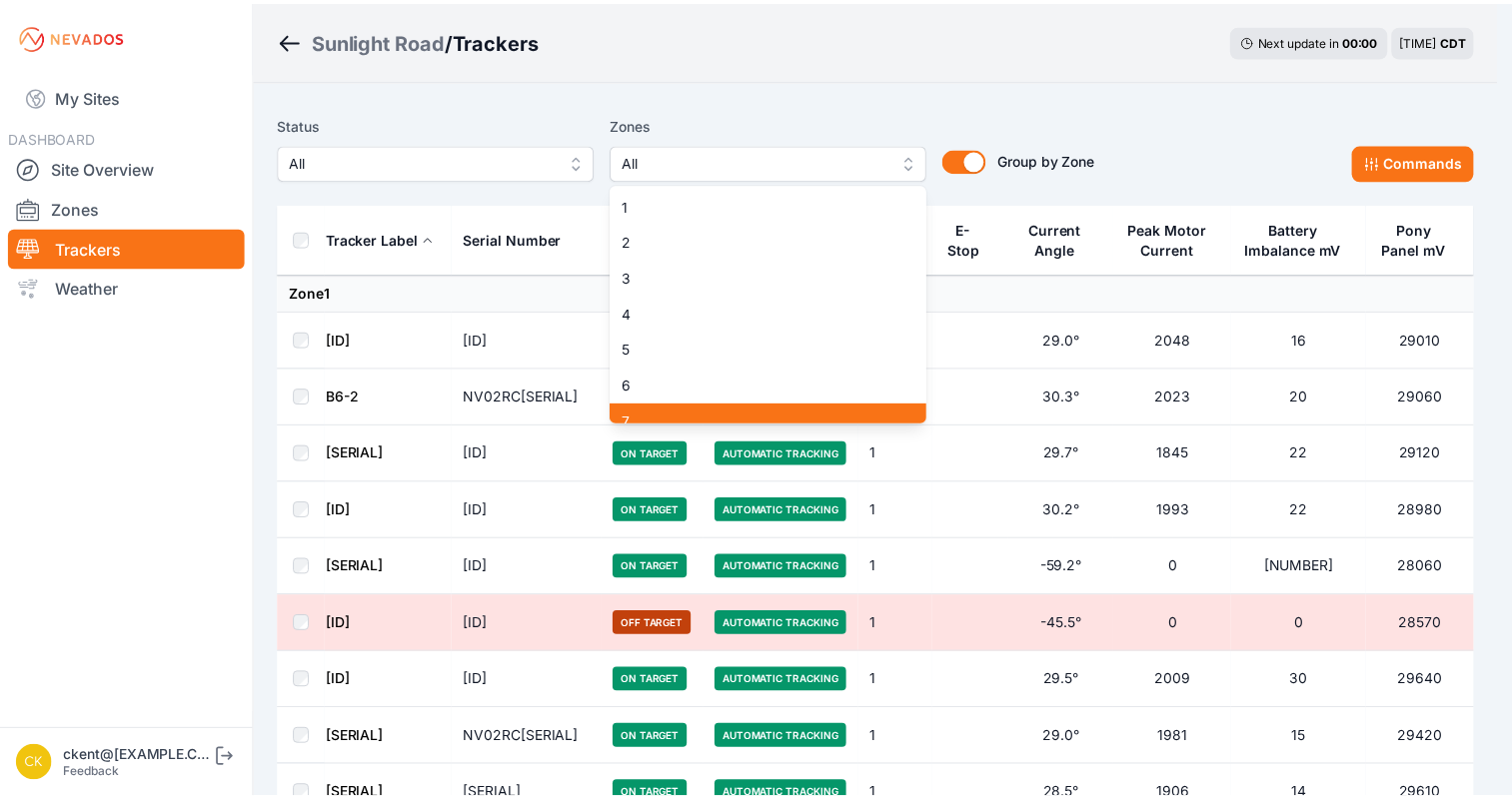 scroll, scrollTop: 16, scrollLeft: 0, axis: vertical 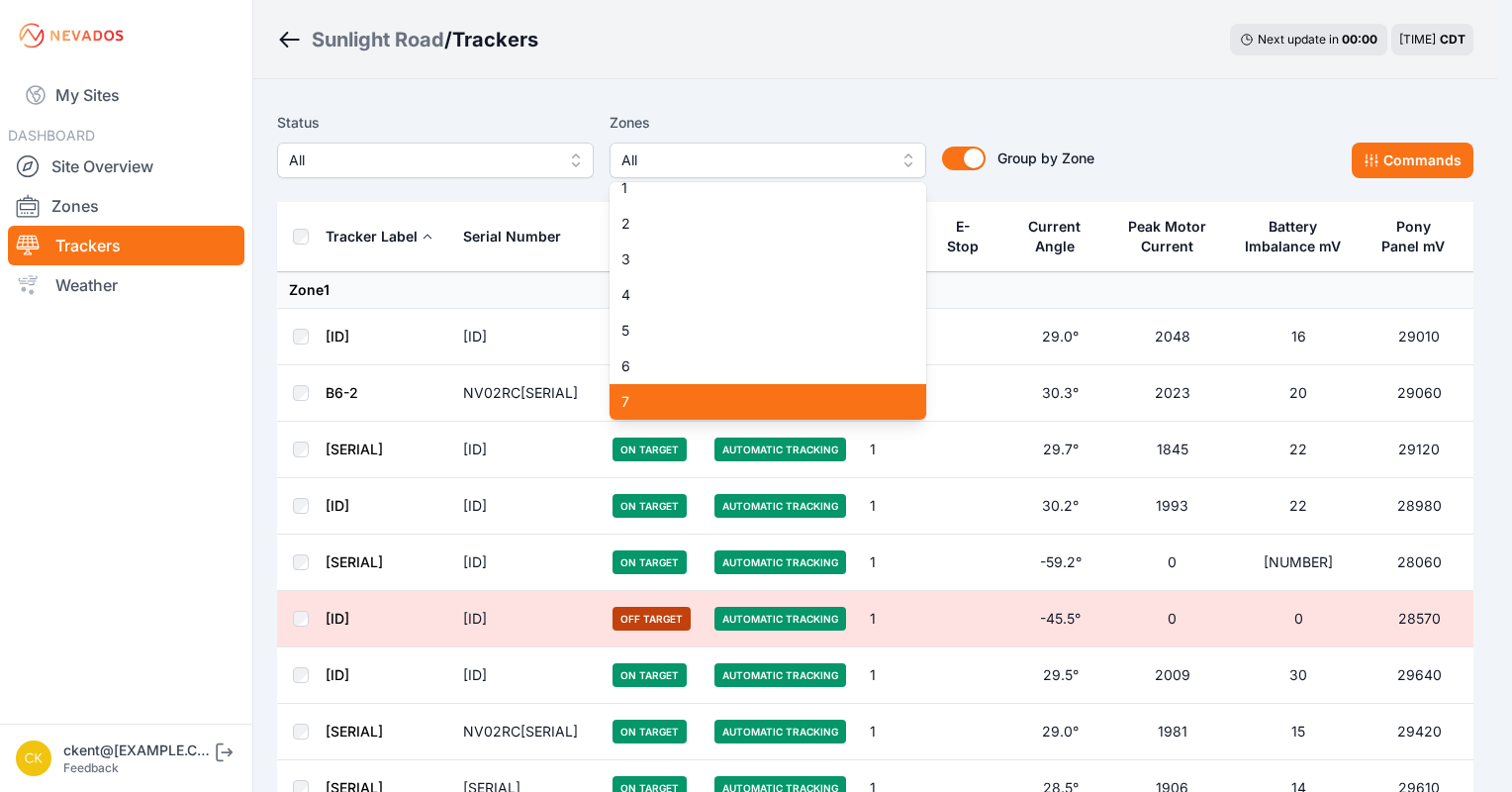 click on "7" at bounding box center [768, 402] 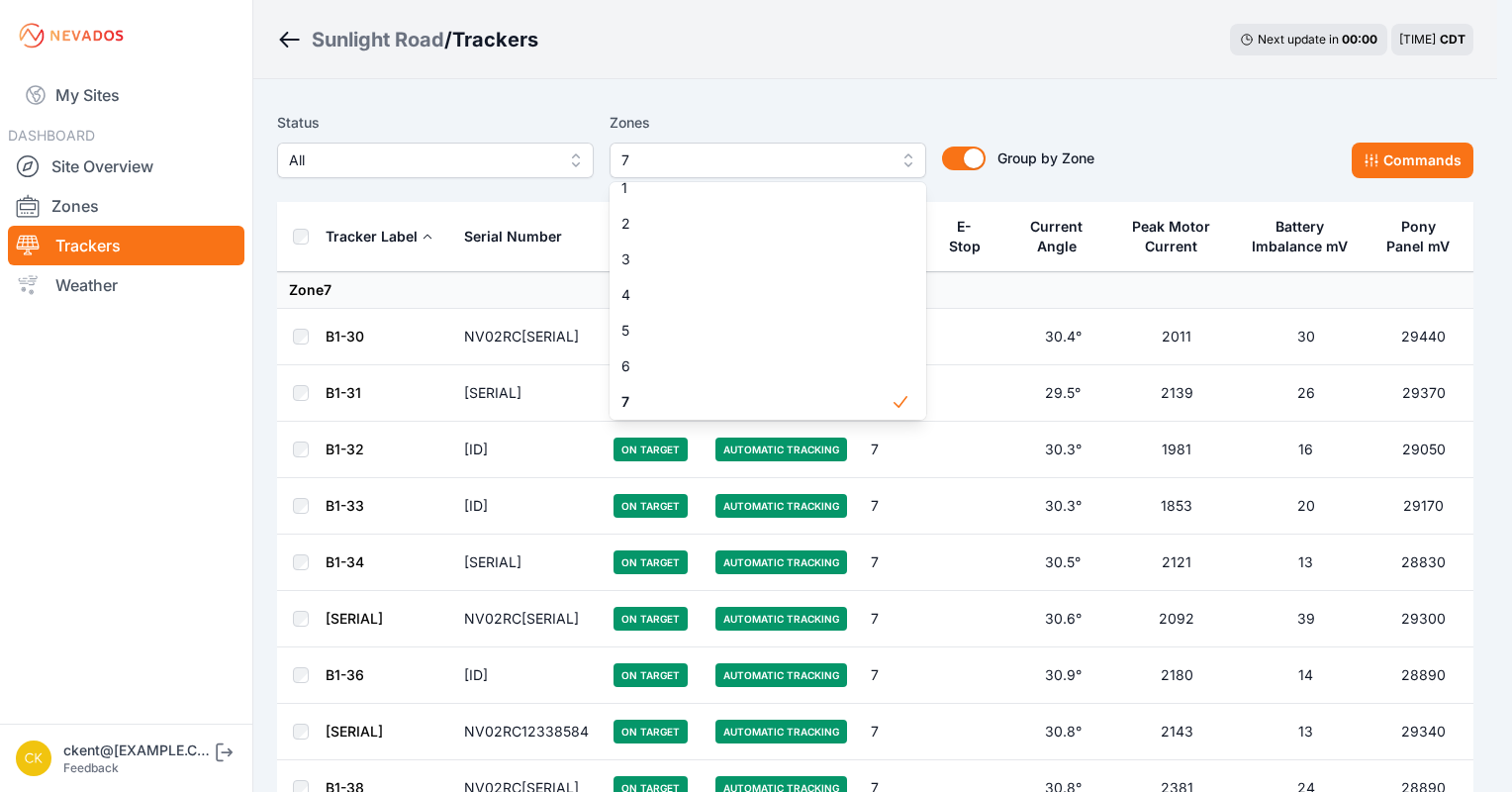 click on "Status All Zones 7 1 2 3 4 5 6 7 8 9 10 11 12 13 14 15 Group by Zone Group by Zone Commands Tracker Label Serial Number Status Mode Zone E-Stop Current Angle Peak Motor Current Battery Imbalance mV Pony Panel mV Zone  7 B1-30 NV02RC[SERIAL] On Target Automatic Tracking 7 30.4° 2011 30 29440 B1-31 NV02RC[SERIAL] On Target Automatic Tracking 7 29.5° 2139 26 29370 B1-32 NV02RC[SERIAL] On Target Automatic Tracking 7 30.3° 1981 16 29050 B1-33 NV02RC[SERIAL] On Target Automatic Tracking 7 30.3° 1853 20 29170 B1-34 NV02RC[SERIAL] On Target Automatic Tracking 7 30.5° 2121 13 28830 B1-35 NV02RC[SERIAL] On Target Automatic Tracking 7 30.6° 2092 39 29300 B1-36 NV02RC[SERIAL] On Target Automatic Tracking 7 30.9° 2180 14 28890 B1-37 NV02RC[SERIAL] On Target Automatic Tracking 7 30.8° 2143 13 29340 B1-38 NV02RC[SERIAL] On Target Automatic Tracking 7 30.8° 2381 24 28890 B1-39 NV02RC[SERIAL] On Target Automatic Tracking 7 30.1° 2350 19 28860 B1-40 NV02RC[SERIAL] On Target Automatic Tracking 7 30.9° 2314 26 29170 7" at bounding box center [875, 2968] 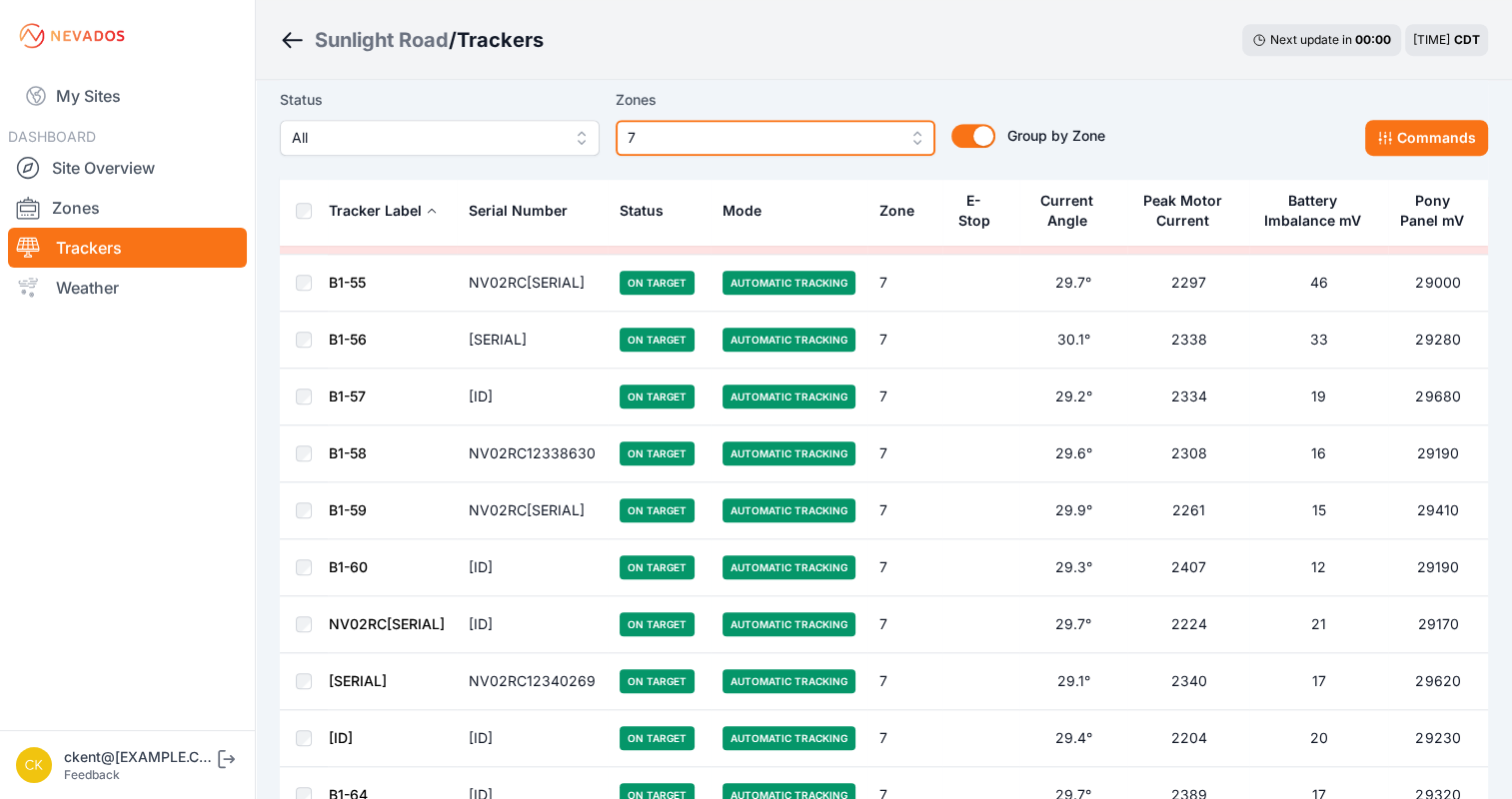 scroll, scrollTop: 1478, scrollLeft: 0, axis: vertical 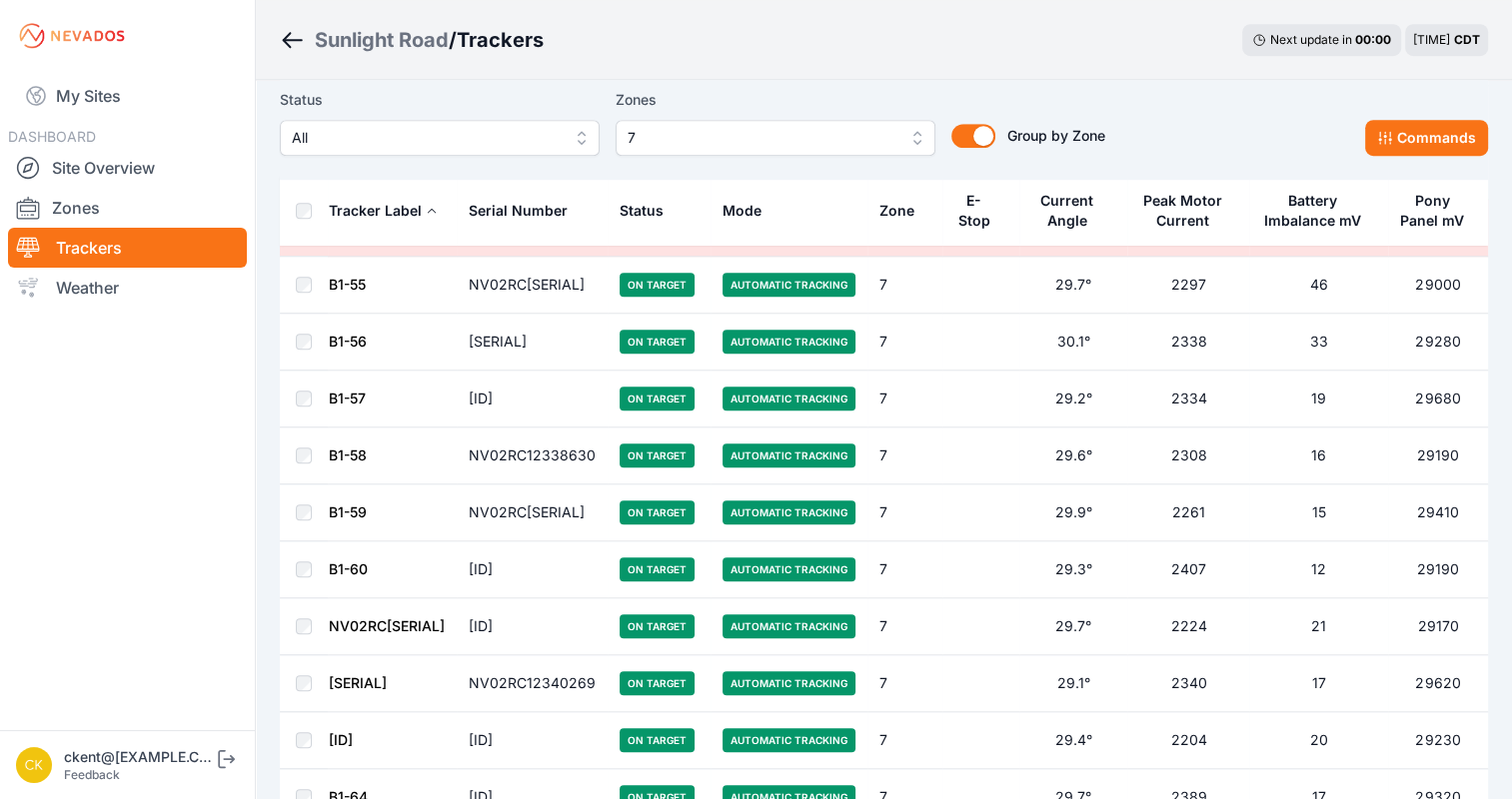 click on "[SERIAL]" at bounding box center (392, 683) 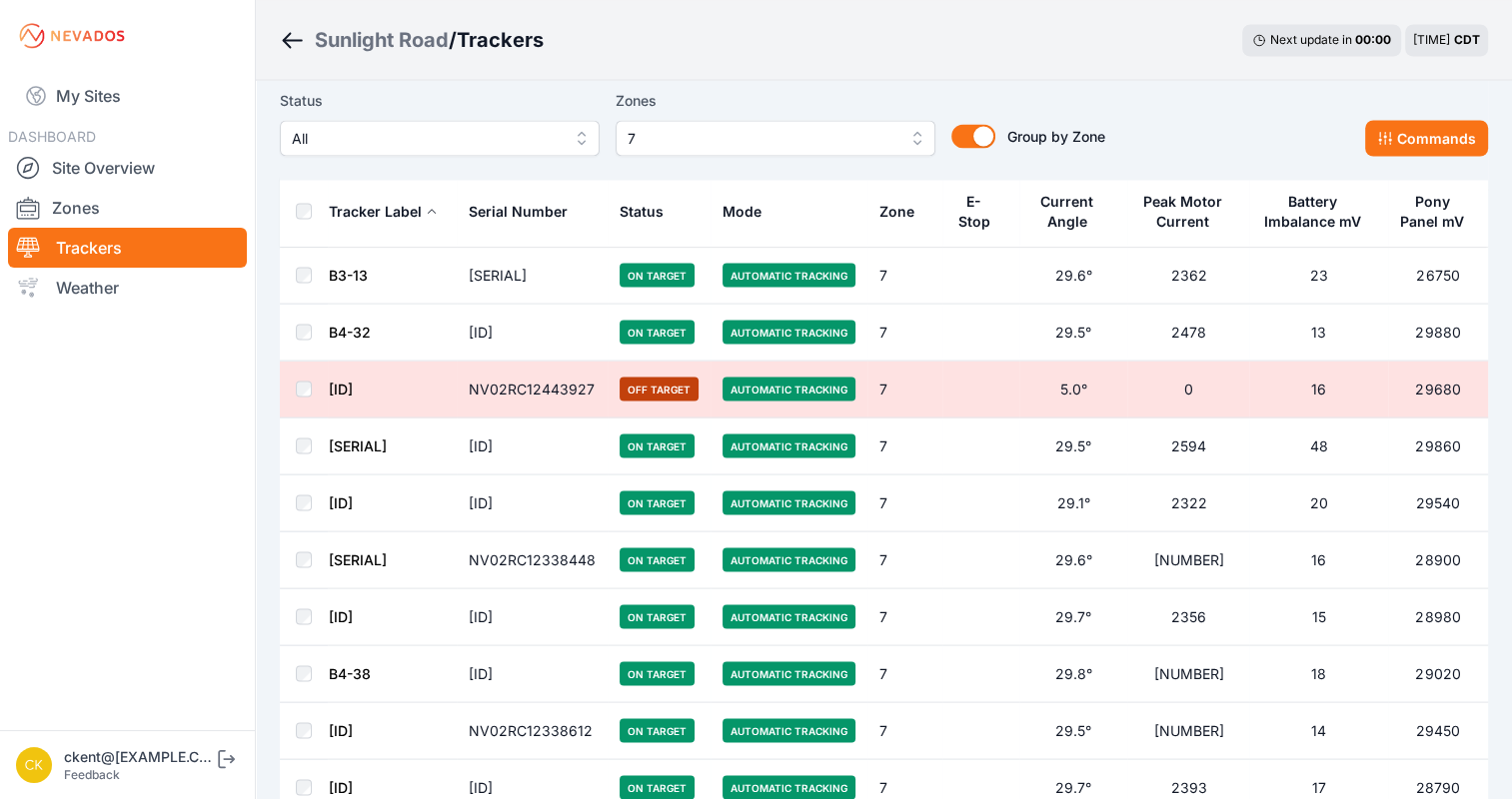 scroll, scrollTop: 3707, scrollLeft: 0, axis: vertical 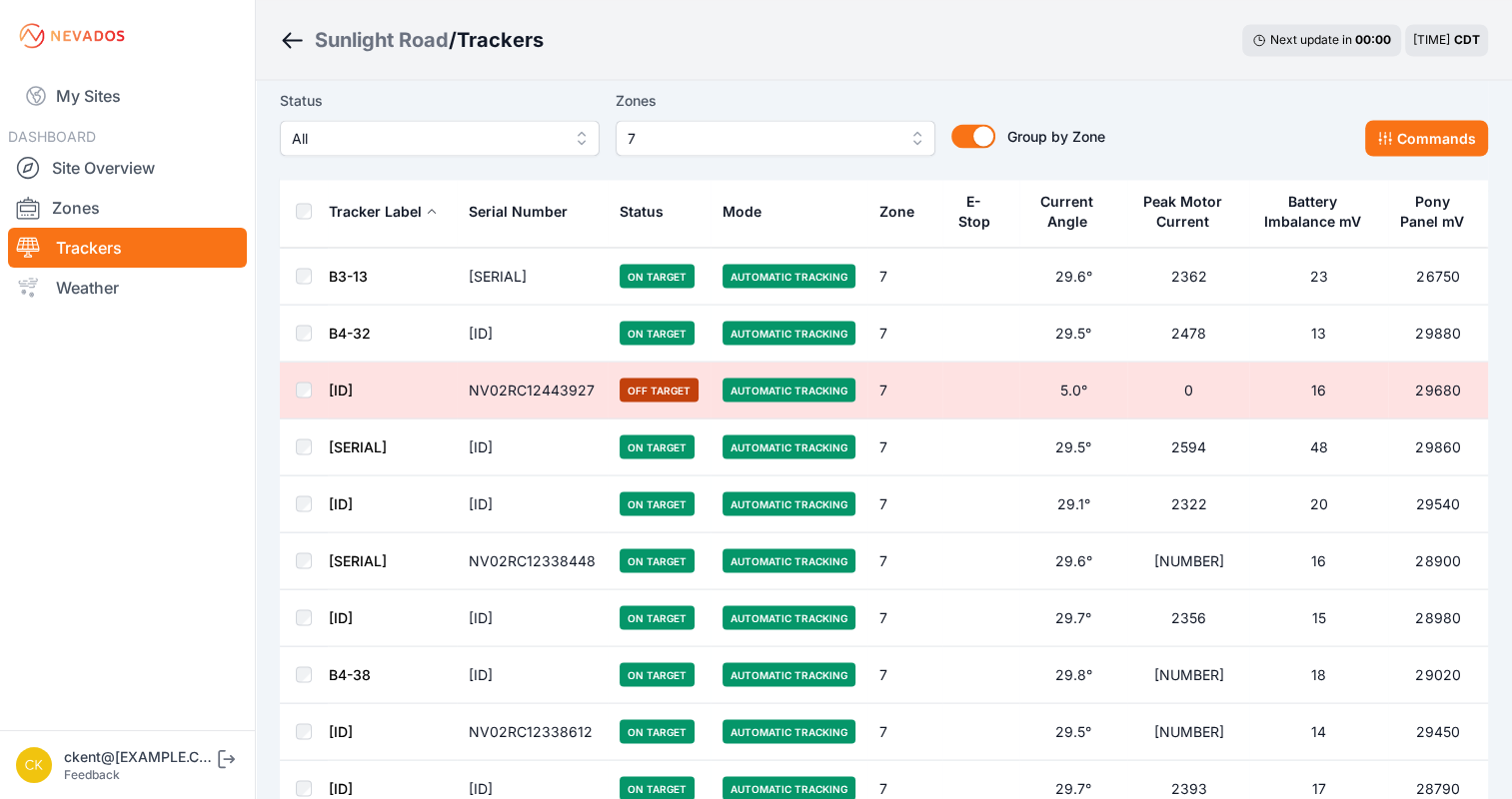 click on "E-Stop" at bounding box center (973, 211) 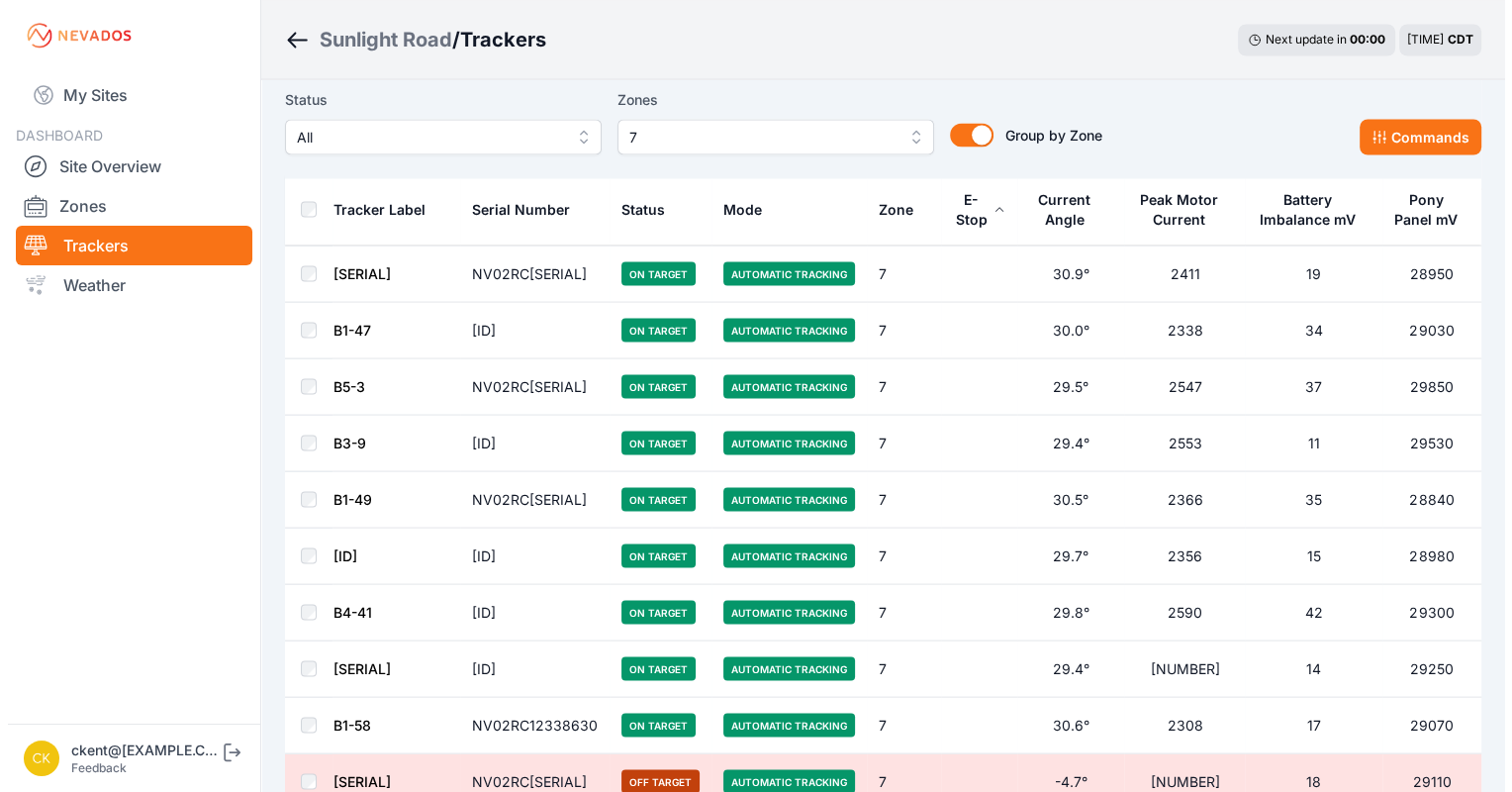 scroll, scrollTop: 0, scrollLeft: 0, axis: both 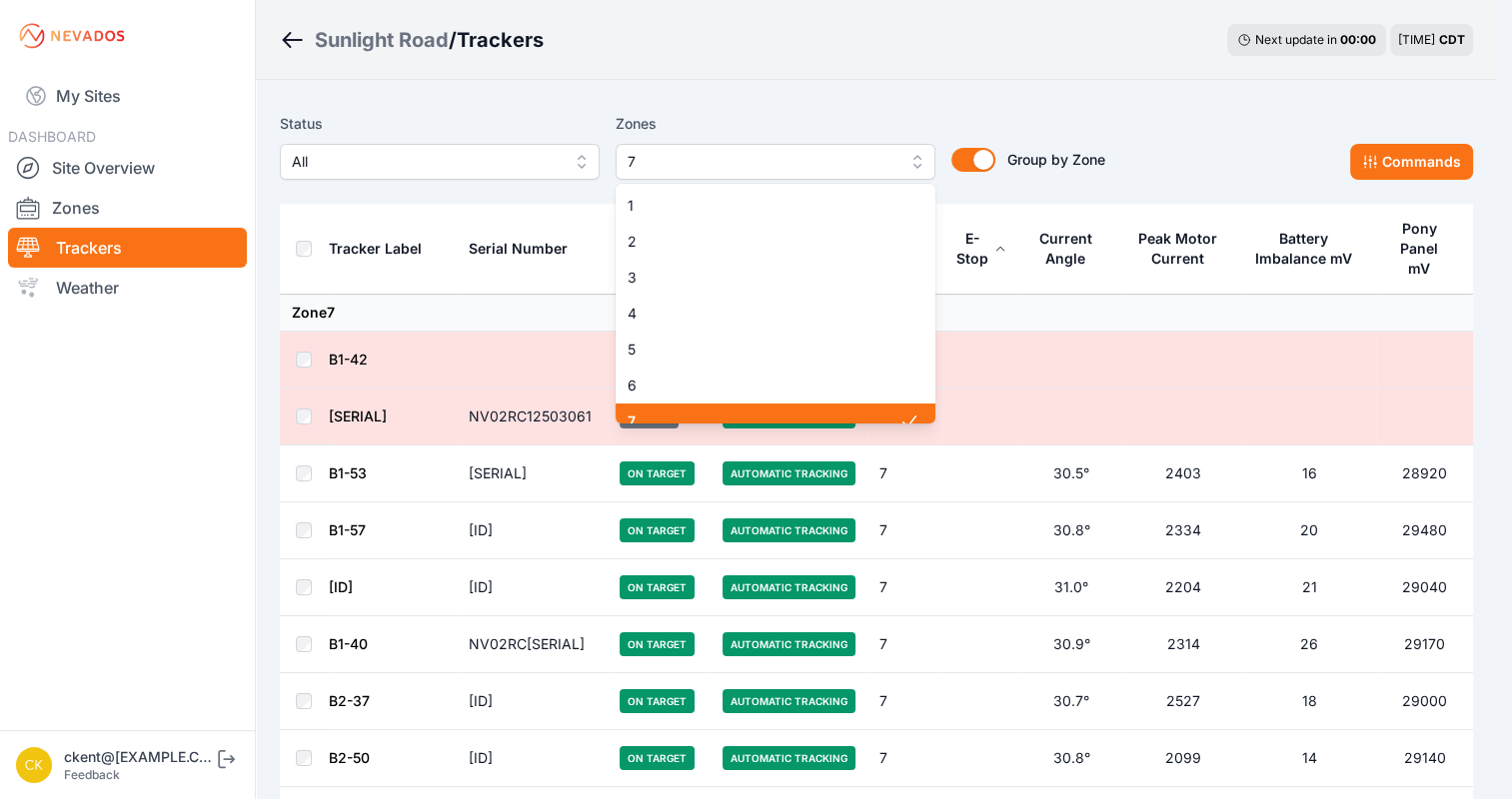 click on "7" at bounding box center [761, 162] 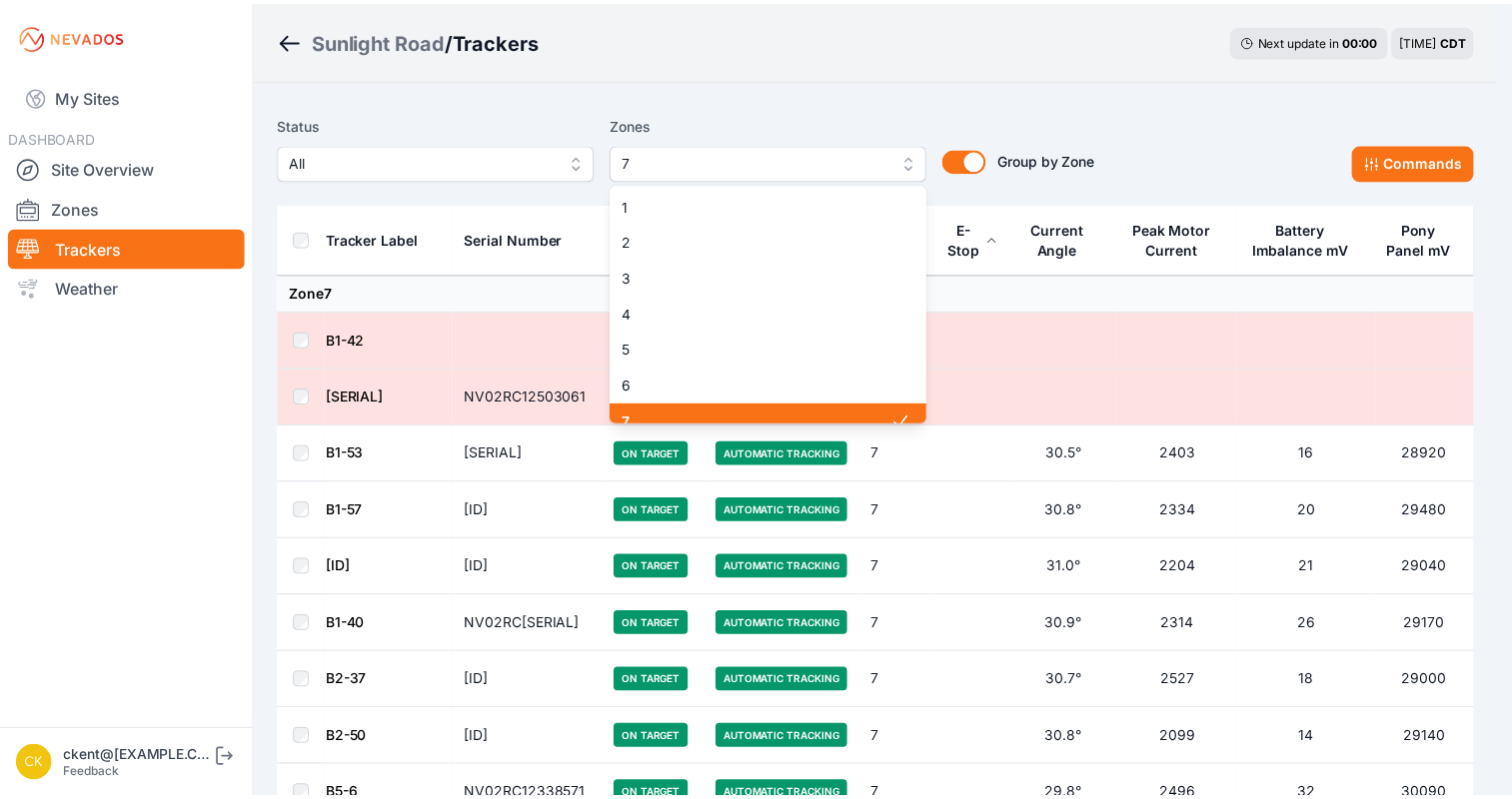 scroll, scrollTop: 16, scrollLeft: 0, axis: vertical 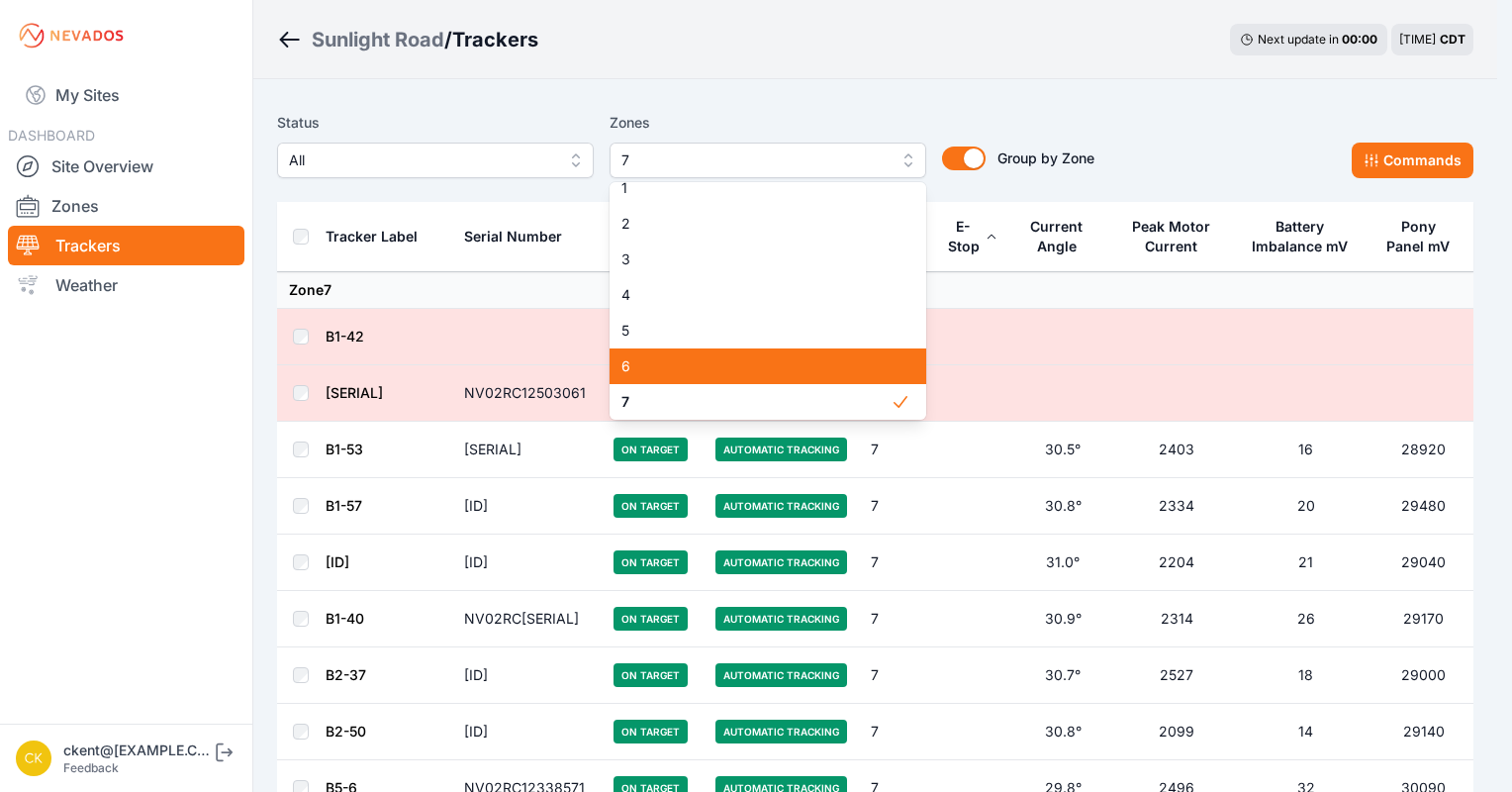 click on "6" at bounding box center (756, 366) 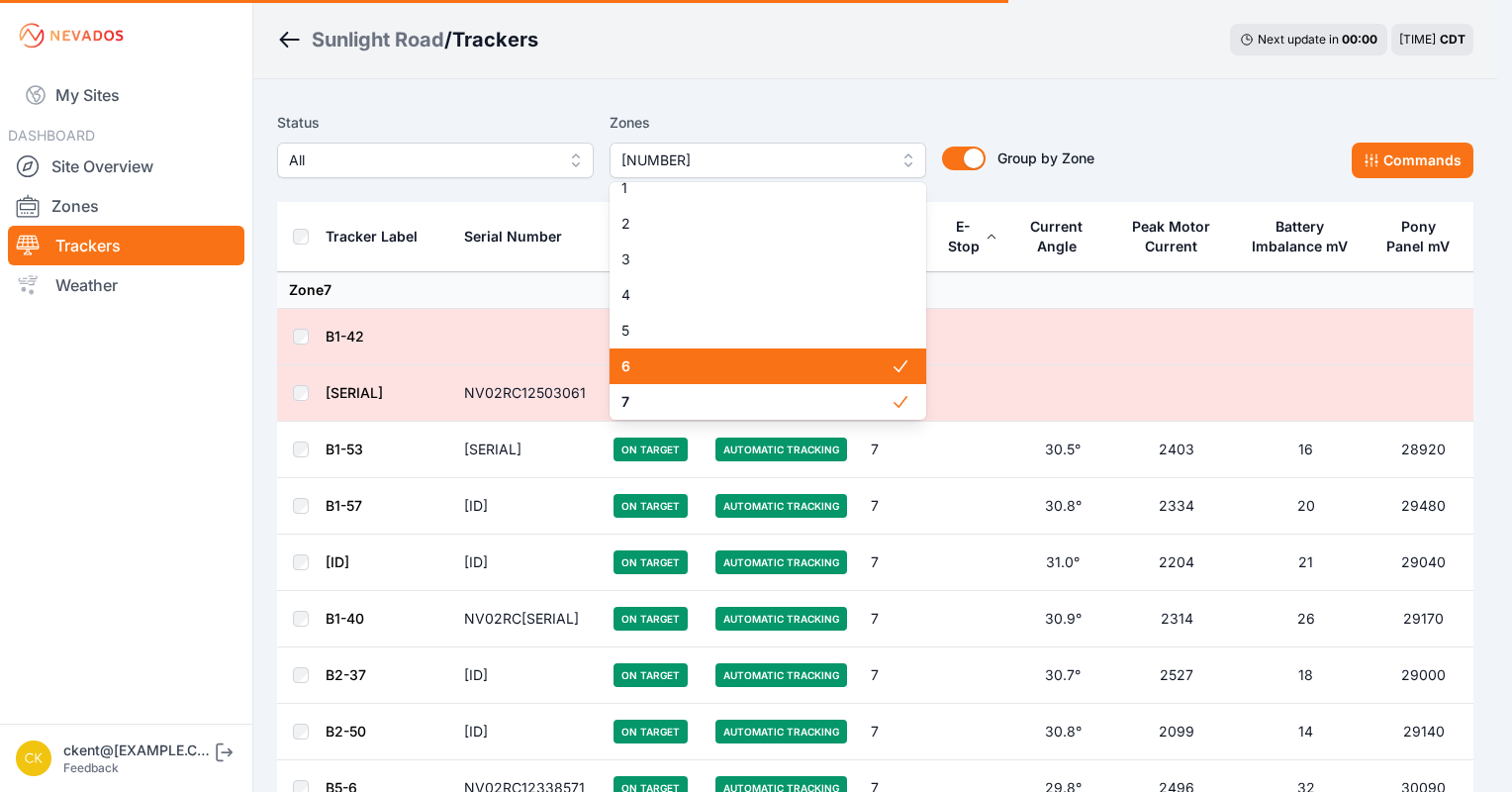click on "7" at bounding box center (756, 402) 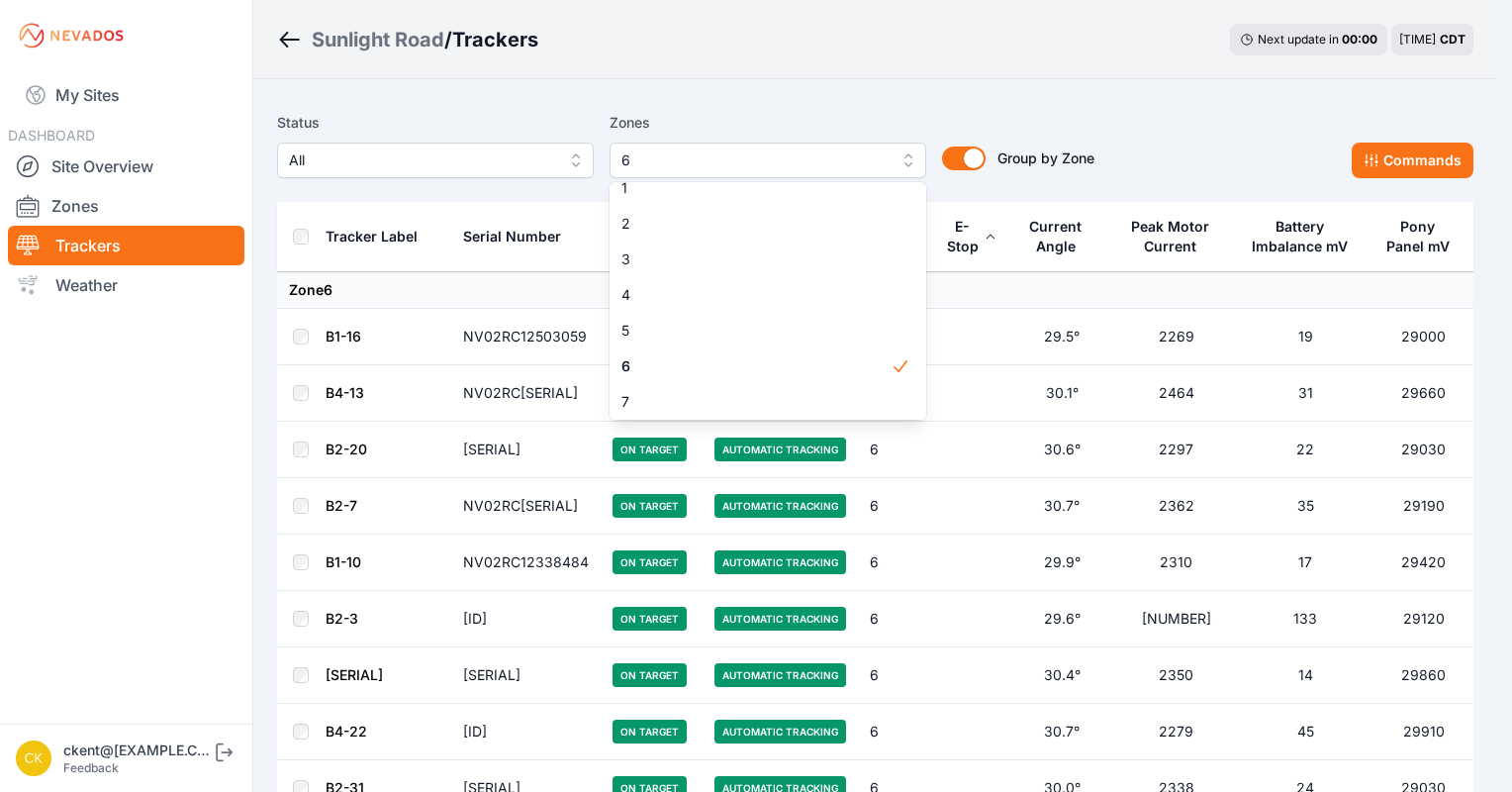 click on "Status All Zones 6 1 2 3 4 5 6 7 8 9 10 11 12 13 14 15 Group by Zone Group by Zone Commands Tracker Label Serial Number Status Mode Zone E-Stop Current Angle Peak Motor Current Battery Imbalance mV Pony Panel mV Zone  6 B1-16 NV02RC[SERIAL] On Target Automatic Tracking 6 29.5° 2269 19 29000 B4-13 NV02RC[SERIAL] On Target Automatic Tracking 6 30.1° 2464 31 29660 B2-20 NV02RC[SERIAL] On Target Automatic Tracking 6 30.6° 2297 22 29030 B2-7 NV02RC[SERIAL] On Target Automatic Tracking 6 30.7° 2362 35 29190 B1-10 NV02RC[SERIAL] On Target Automatic Tracking 6 29.9° 2310 17 29420 B2-3 NV02RC[SERIAL] On Target Automatic Tracking 6 29.6° 2630 133 29120 B4-2 NV02RC[SERIAL] On Target Automatic Tracking 6 30.4° 2350 14 29860 B4-22 NV02RC[SERIAL] On Target Automatic Tracking 6 30.7° 2279 45 29910 B2-31 NV02RC[SERIAL] On Target Automatic Tracking 6 30.0° 2338 24 29030 B1-22 NV02RC[SERIAL] On Target Automatic Tracking 6 29.5° 2312 11 28900 B1-19 NV02RC[SERIAL] On Target Automatic Tracking 6 30.0° 2336 22 29110 6 6" at bounding box center (875, 2923) 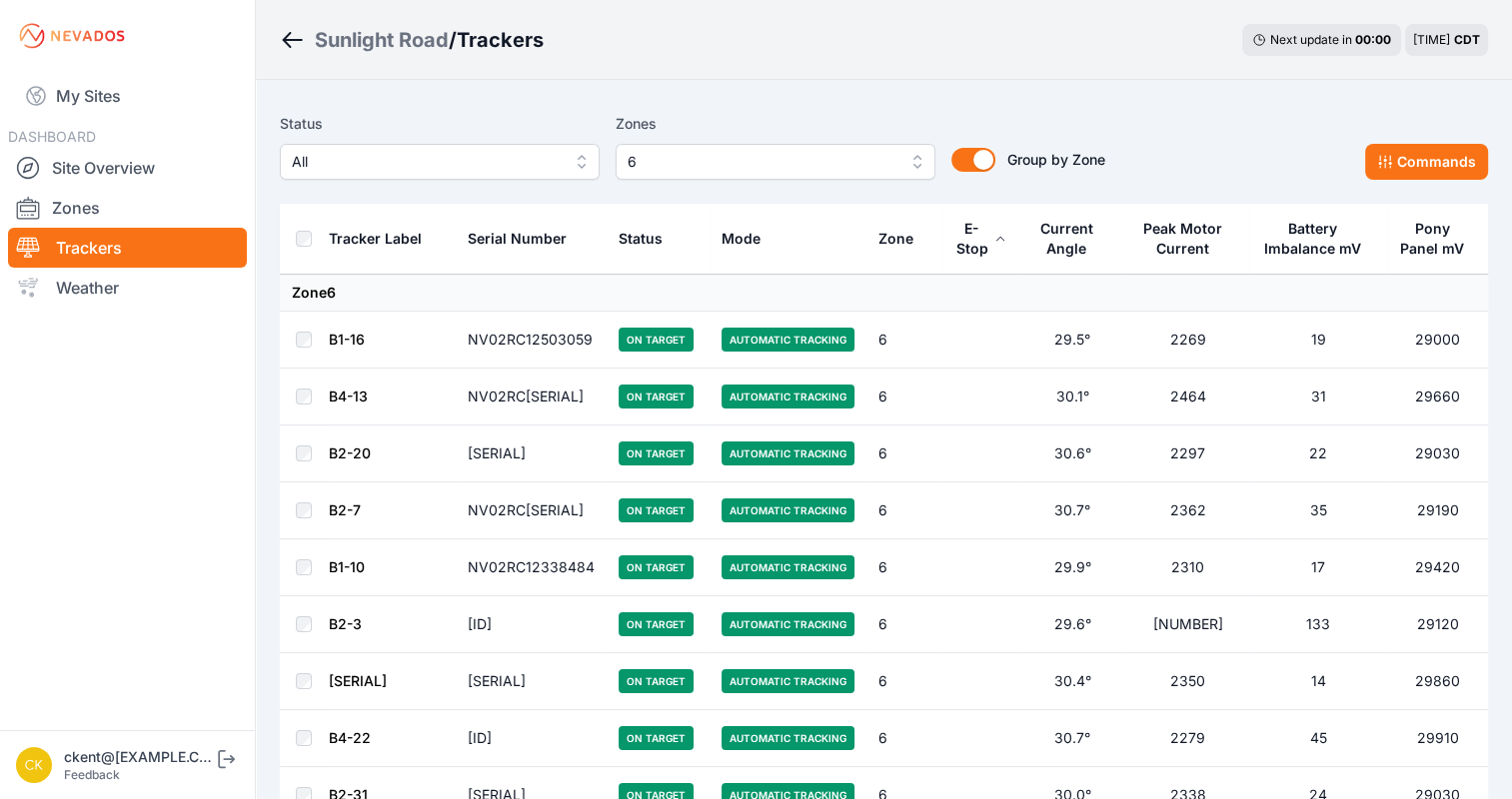 click on "E-Stop" at bounding box center (979, 239) 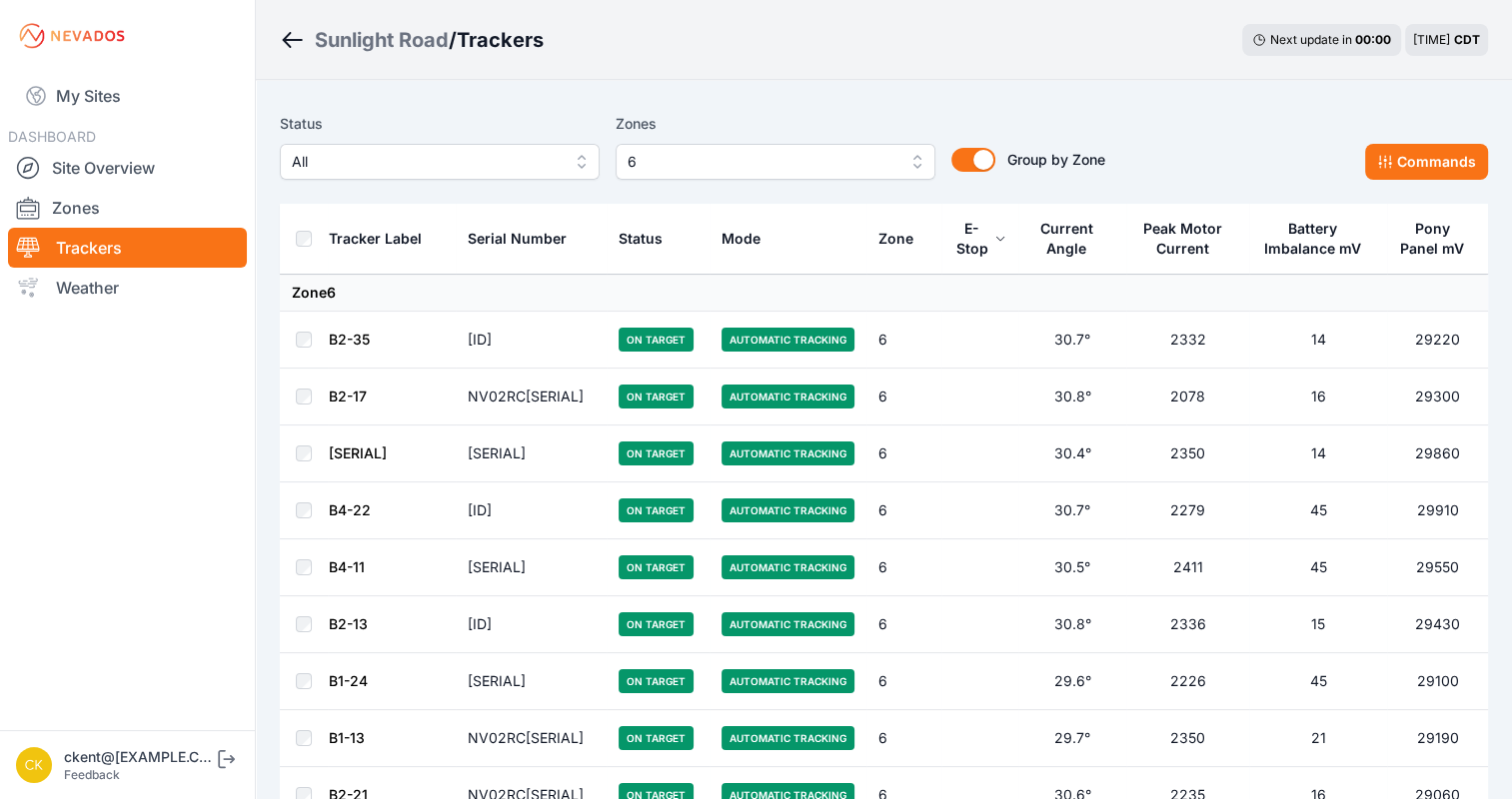 click on "E-Stop" at bounding box center (979, 239) 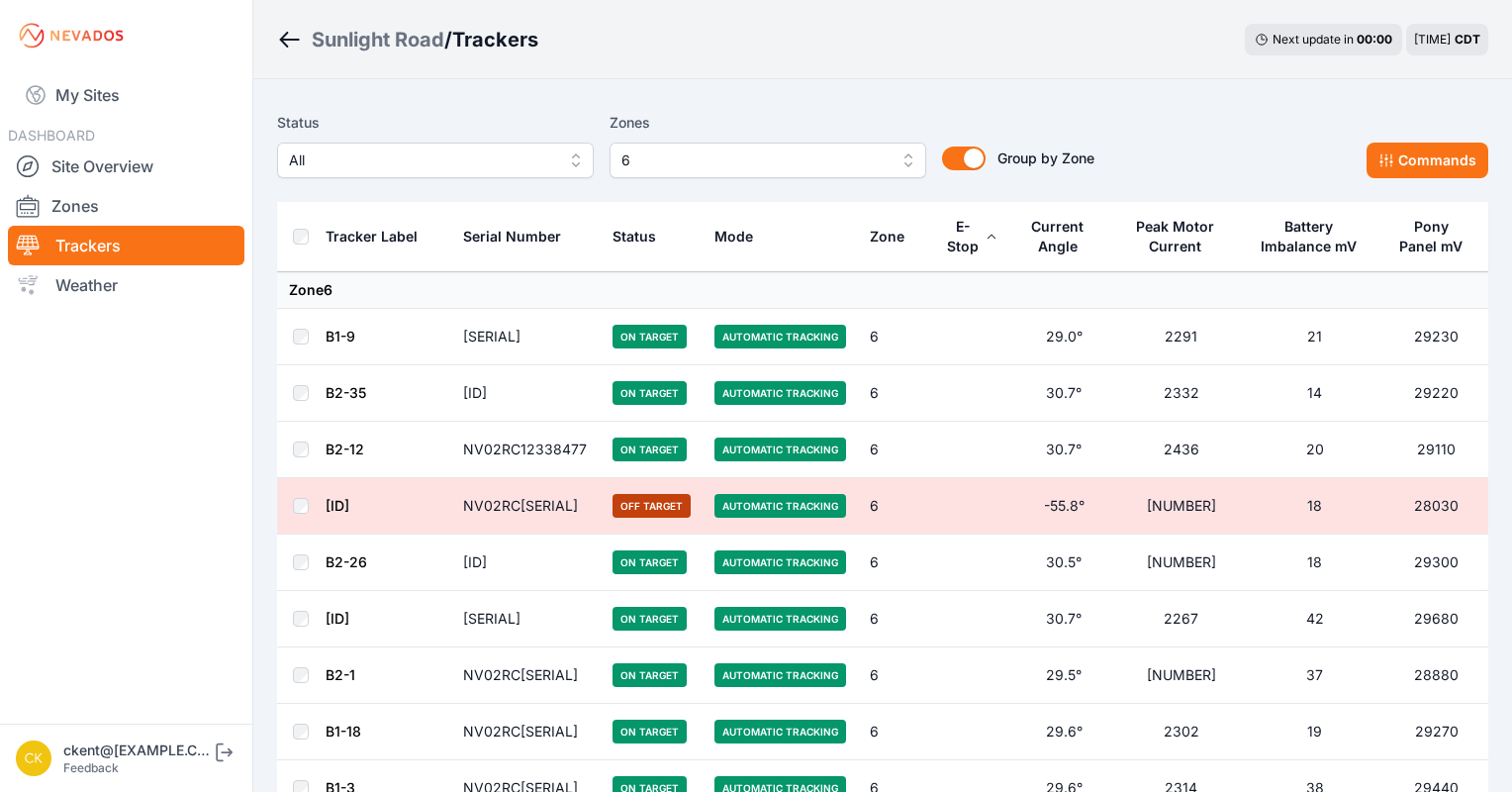 click on "6" at bounding box center (754, 160) 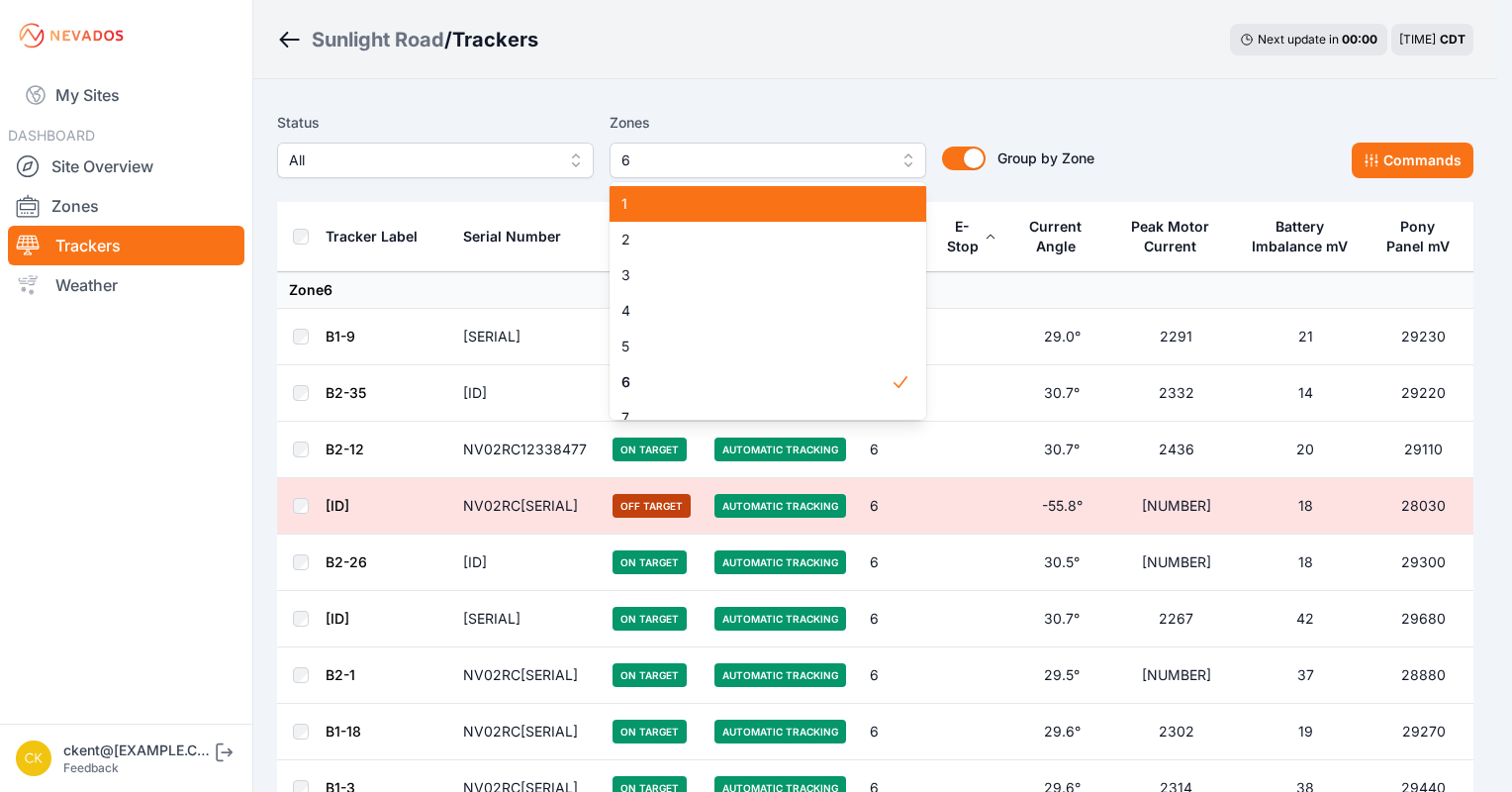 click on "1" at bounding box center (756, 204) 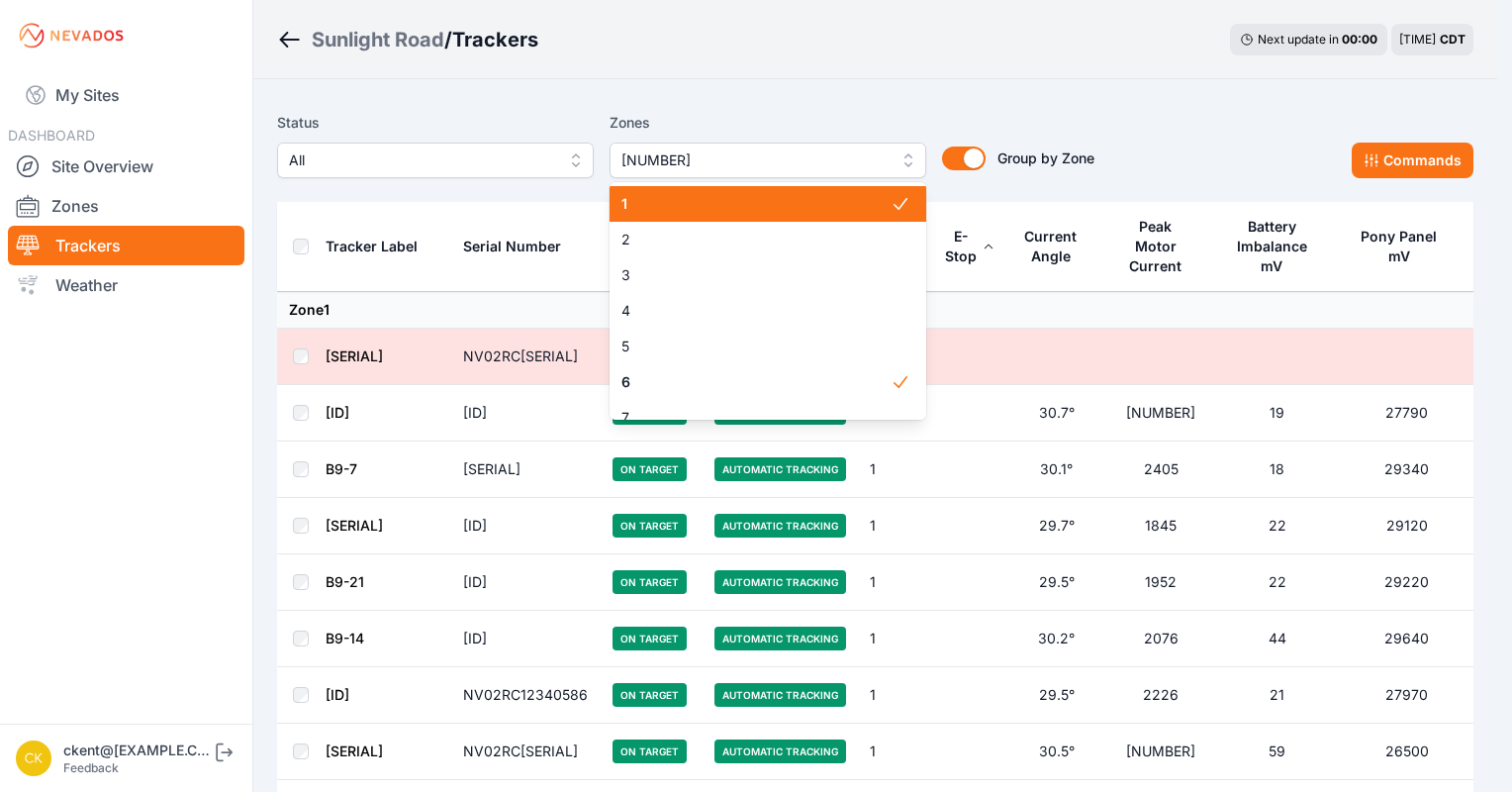 click on "1" at bounding box center [756, 204] 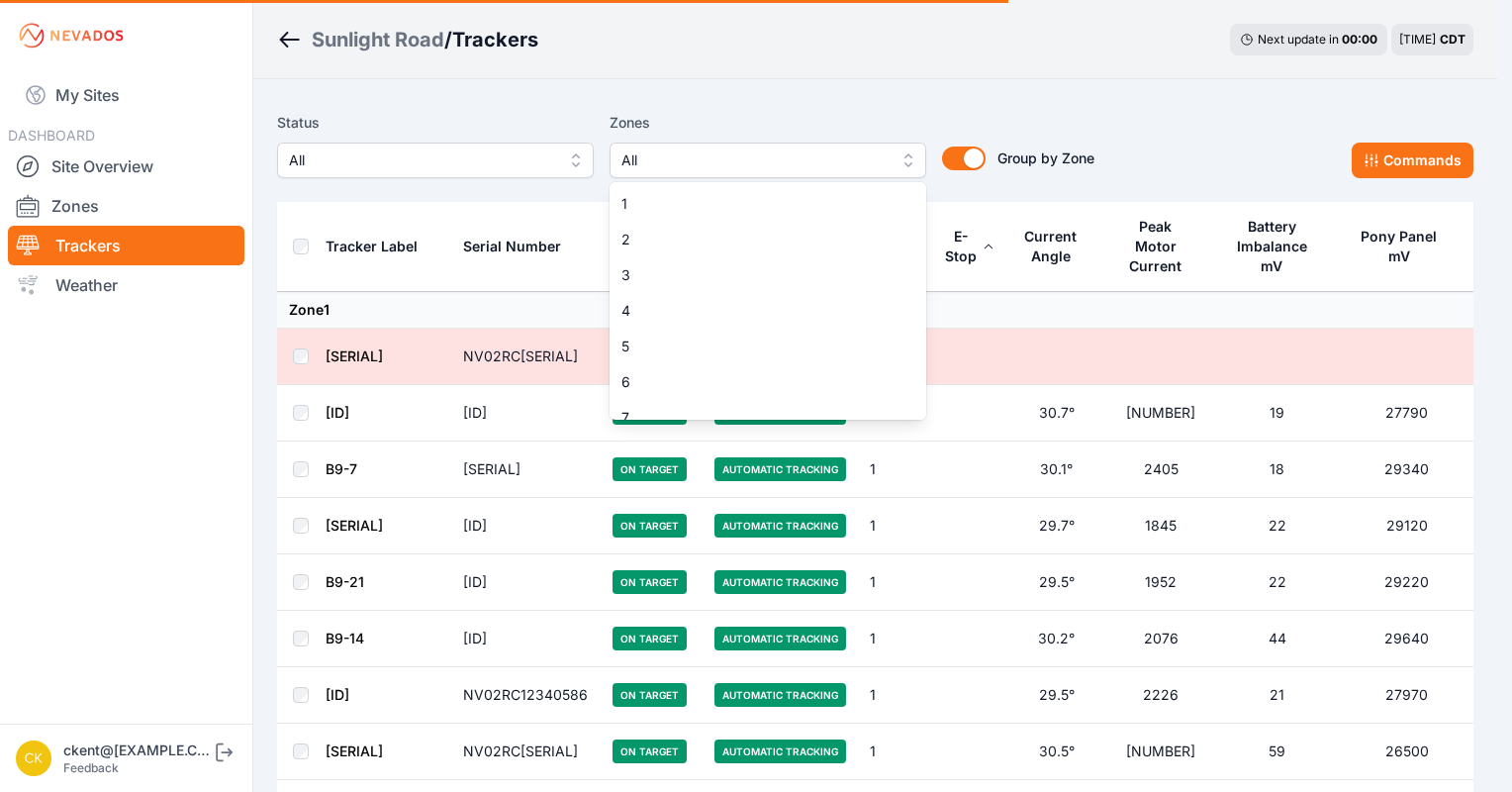 click on "Status All Zones All 1 2 3 4 5 6 7 8 9 10 11 12 13 14 15 Group by Zone Group by Zone" at bounding box center (686, 145) 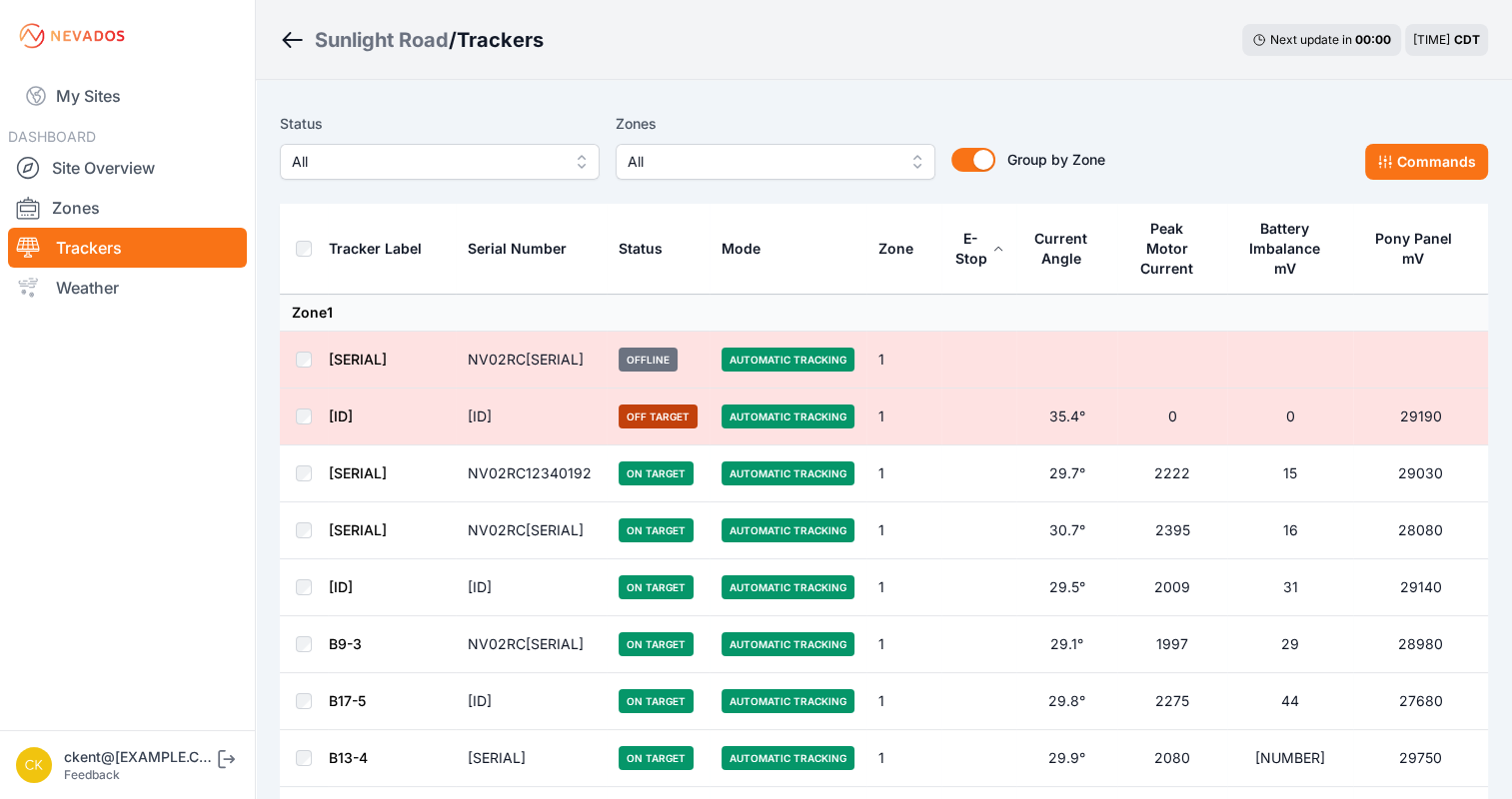click on "E-Stop" at bounding box center [970, 249] 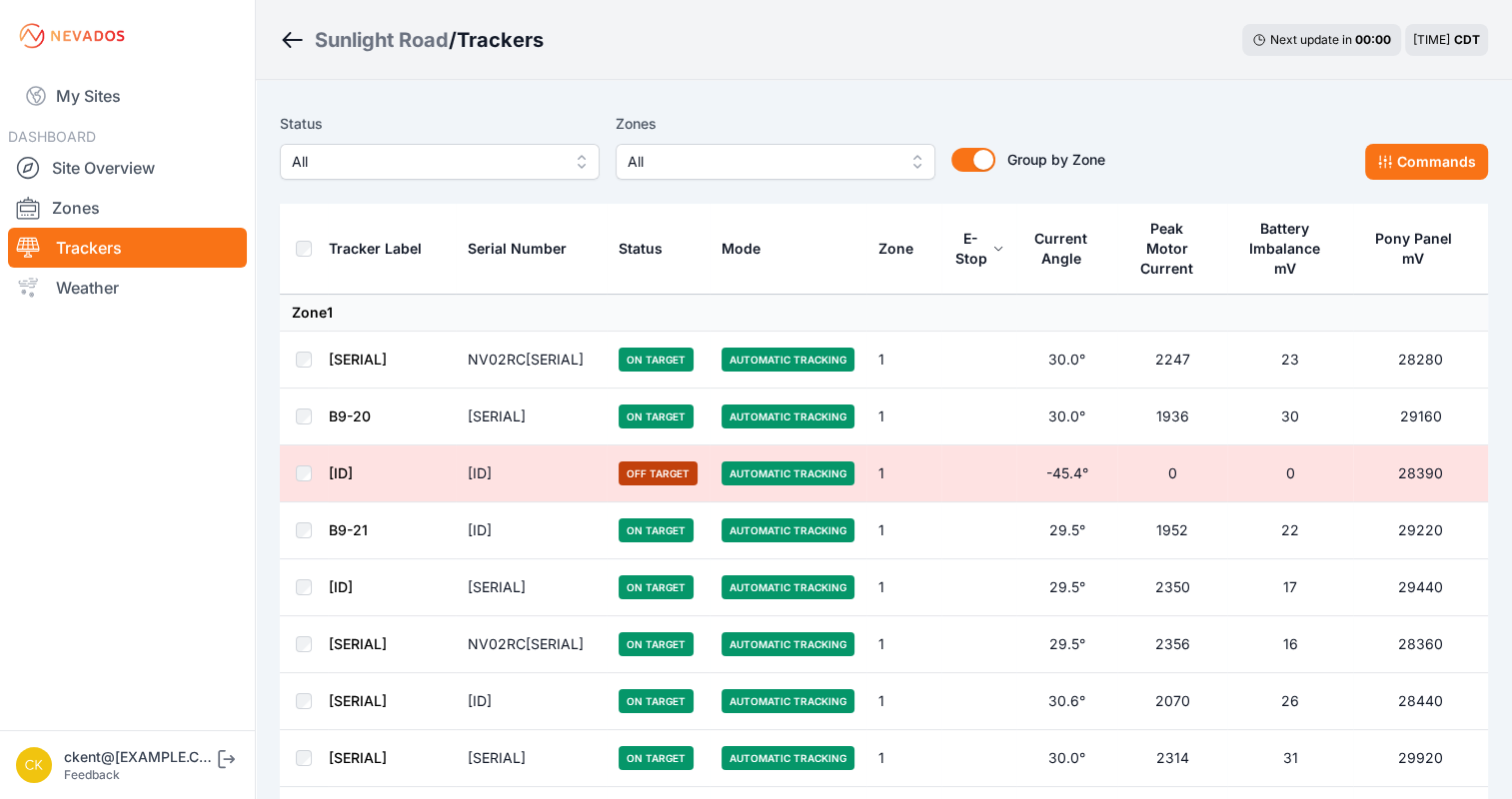 click on "E-Stop" at bounding box center (970, 249) 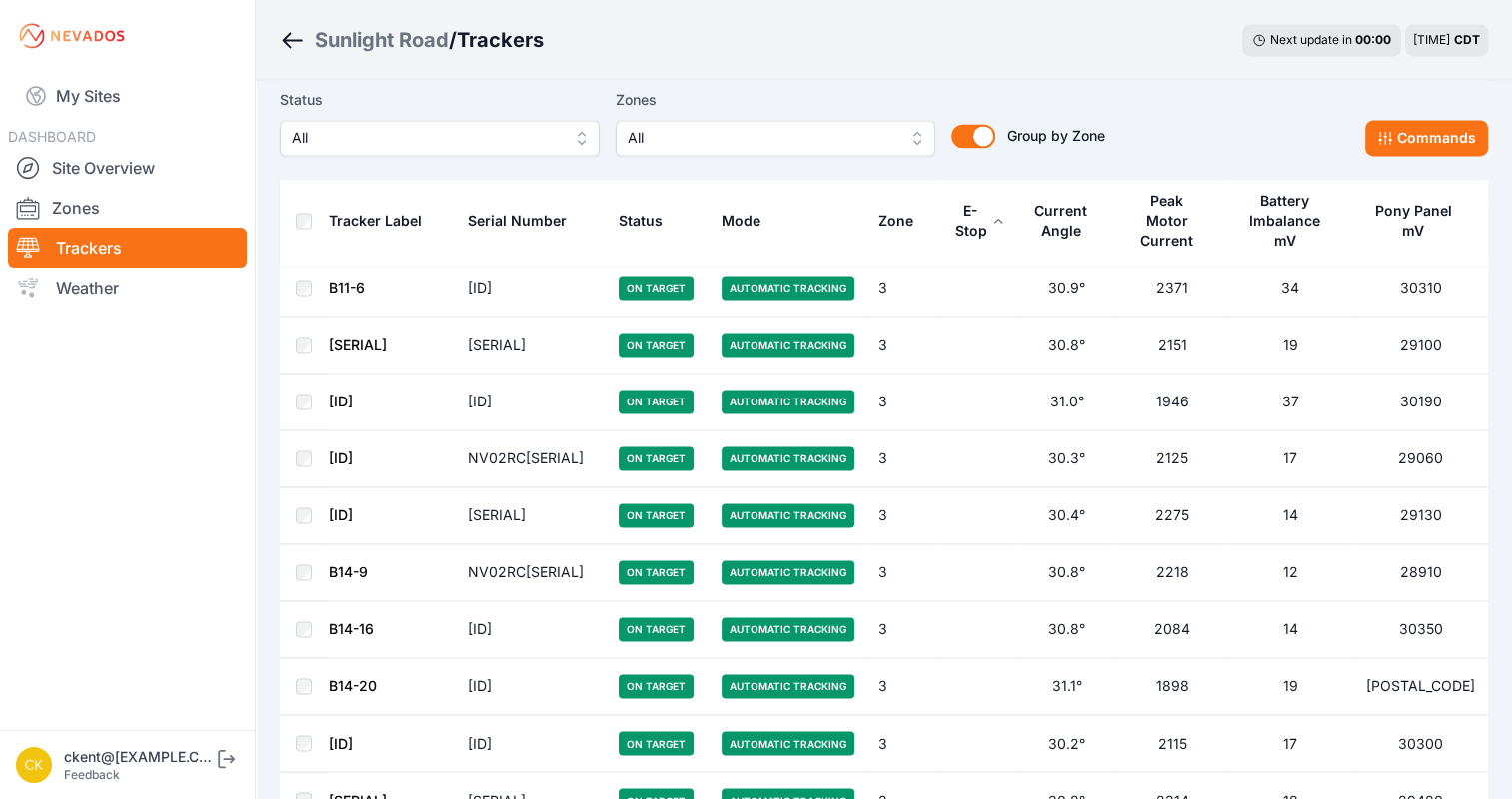 scroll, scrollTop: 11160, scrollLeft: 0, axis: vertical 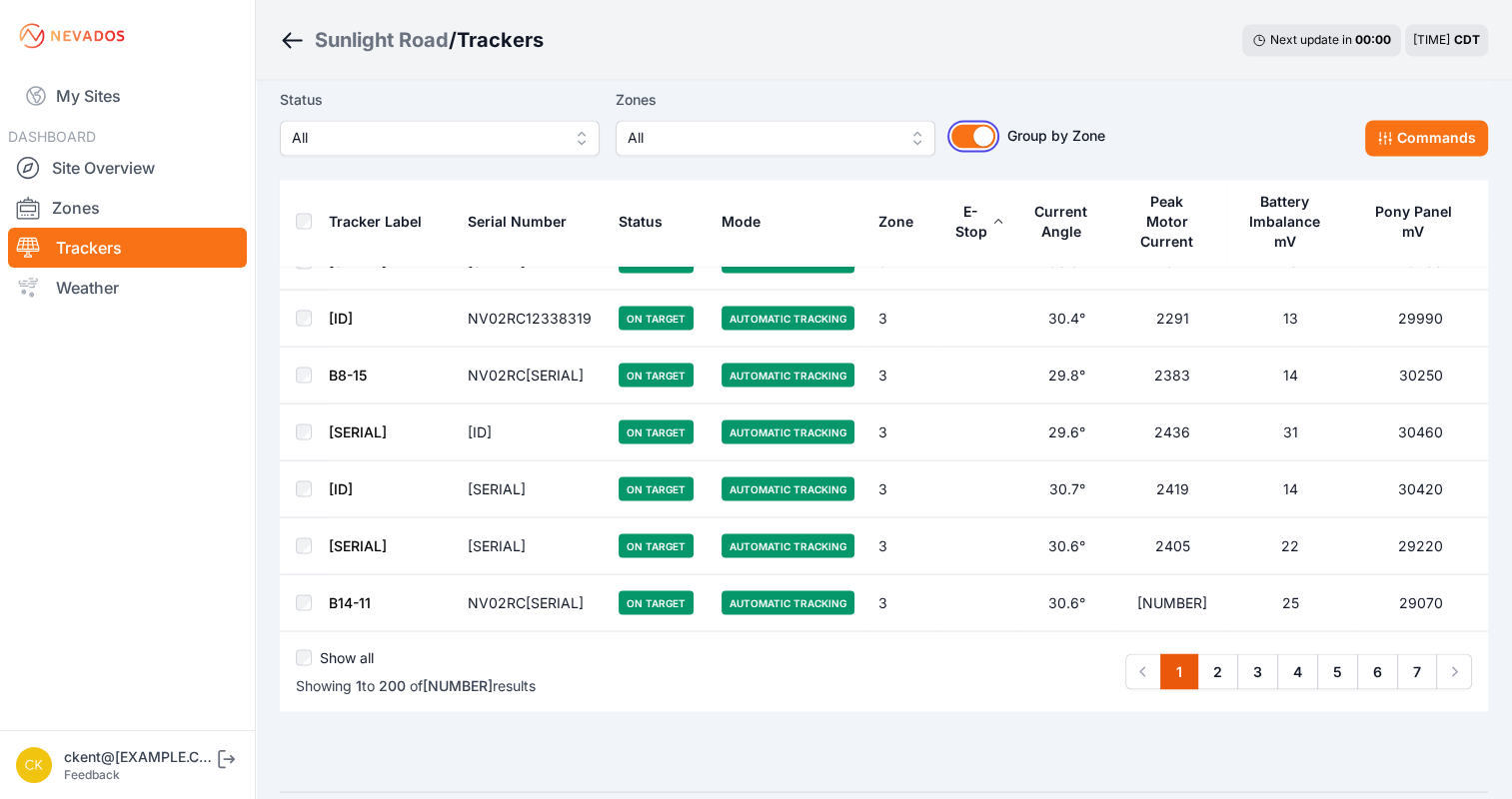 click on "Group by Zone" at bounding box center (973, 136) 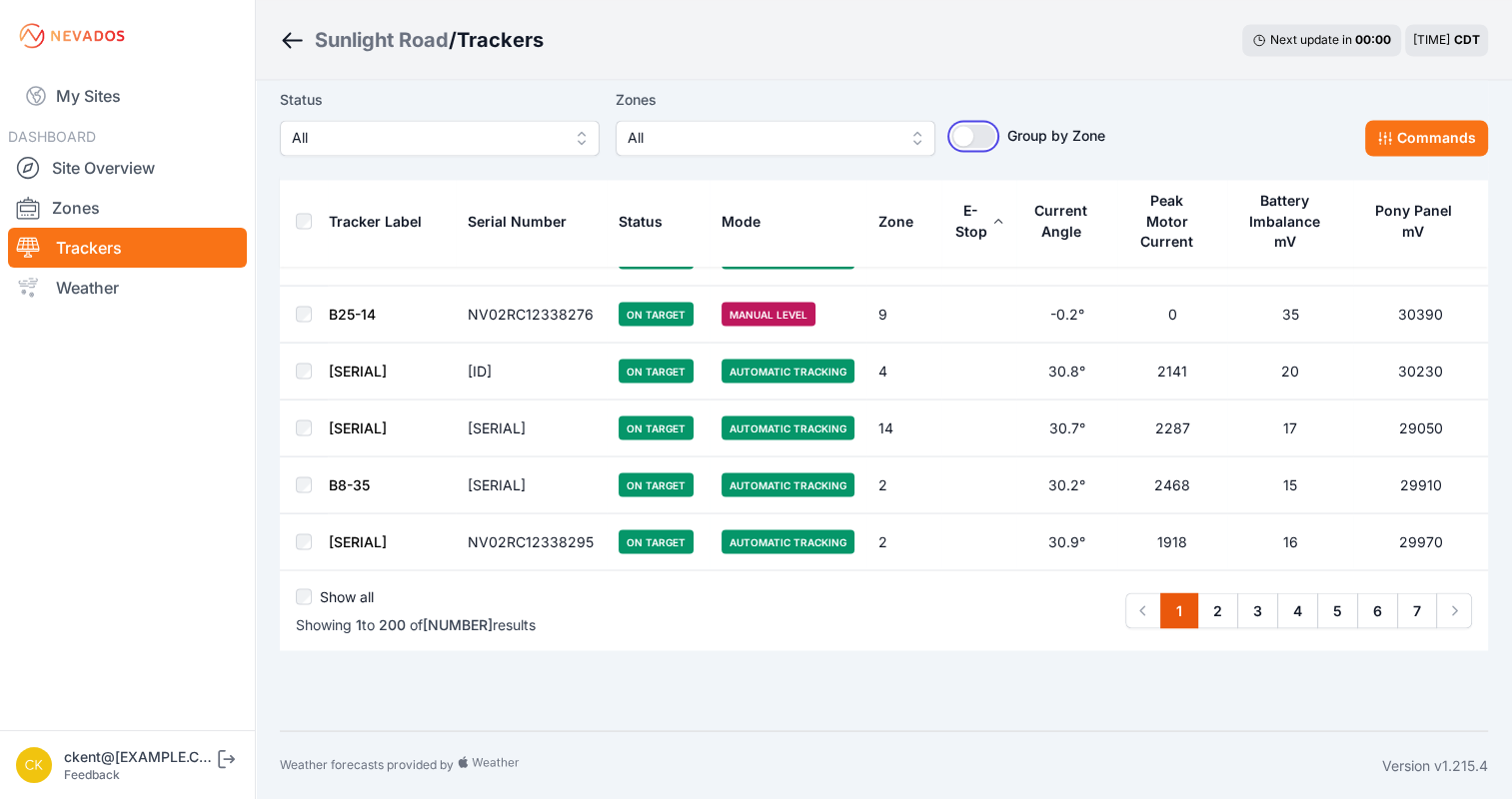 scroll, scrollTop: 0, scrollLeft: 0, axis: both 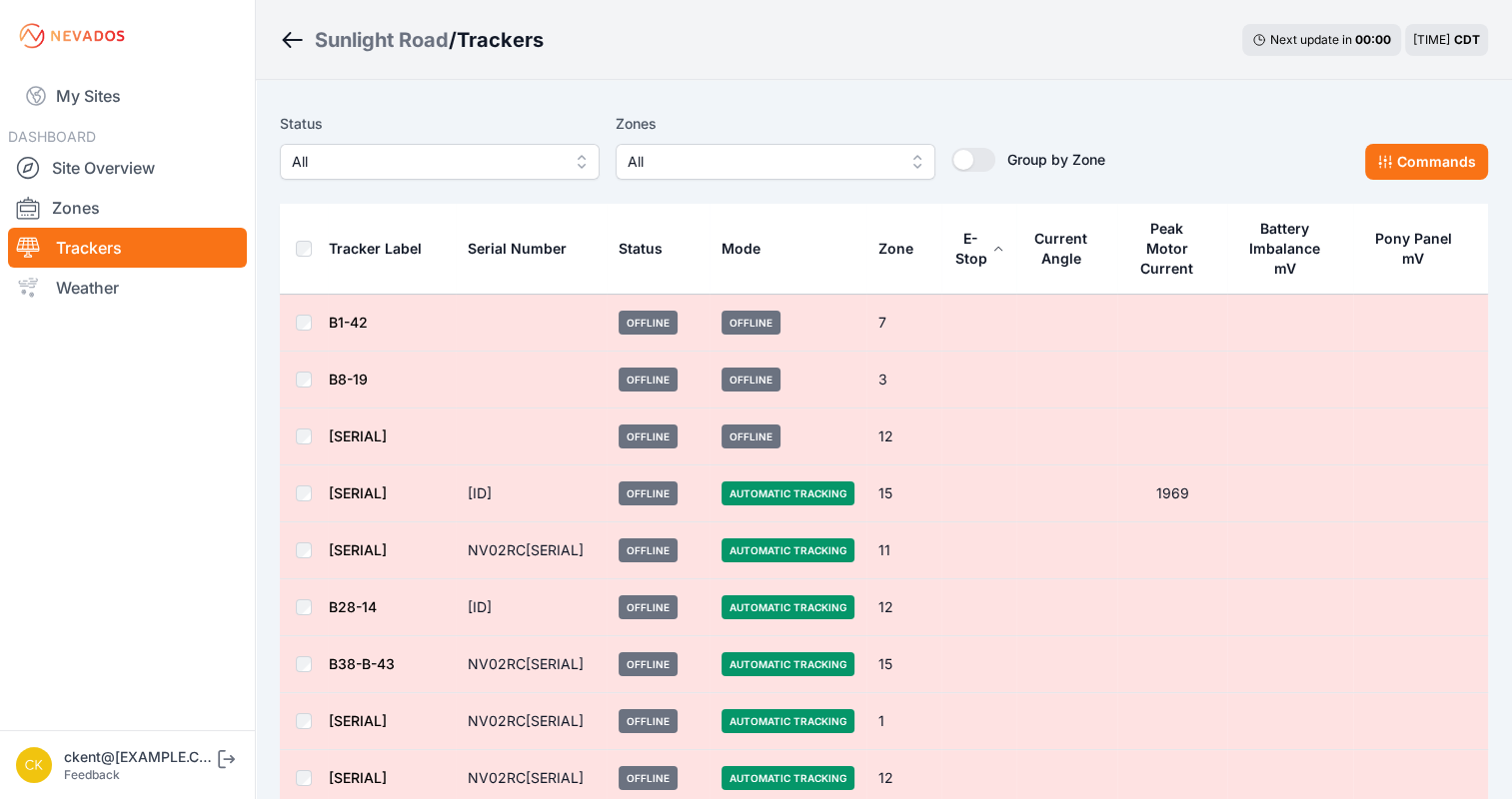 click on "E-Stop" at bounding box center (970, 249) 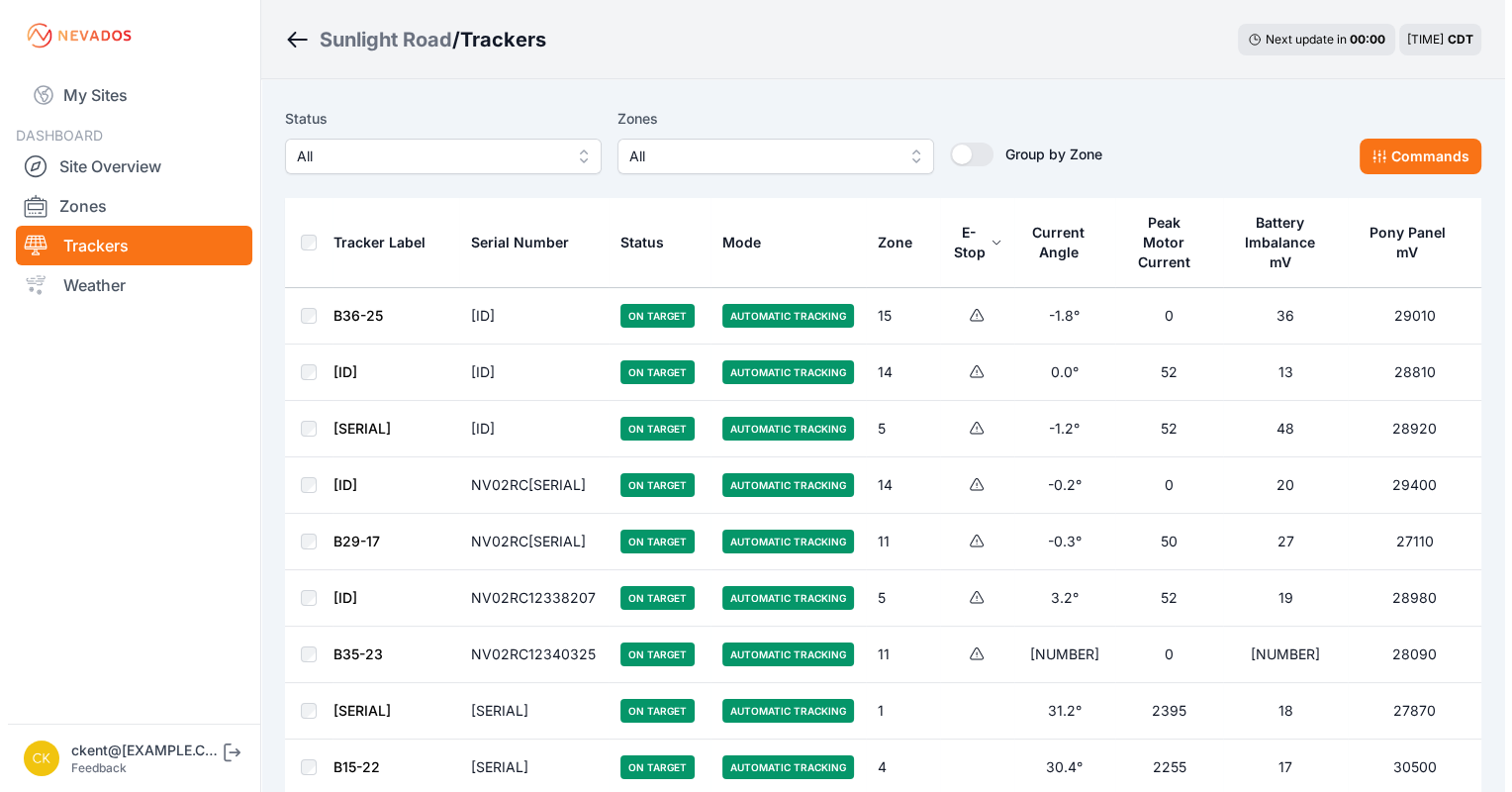 scroll, scrollTop: 0, scrollLeft: 0, axis: both 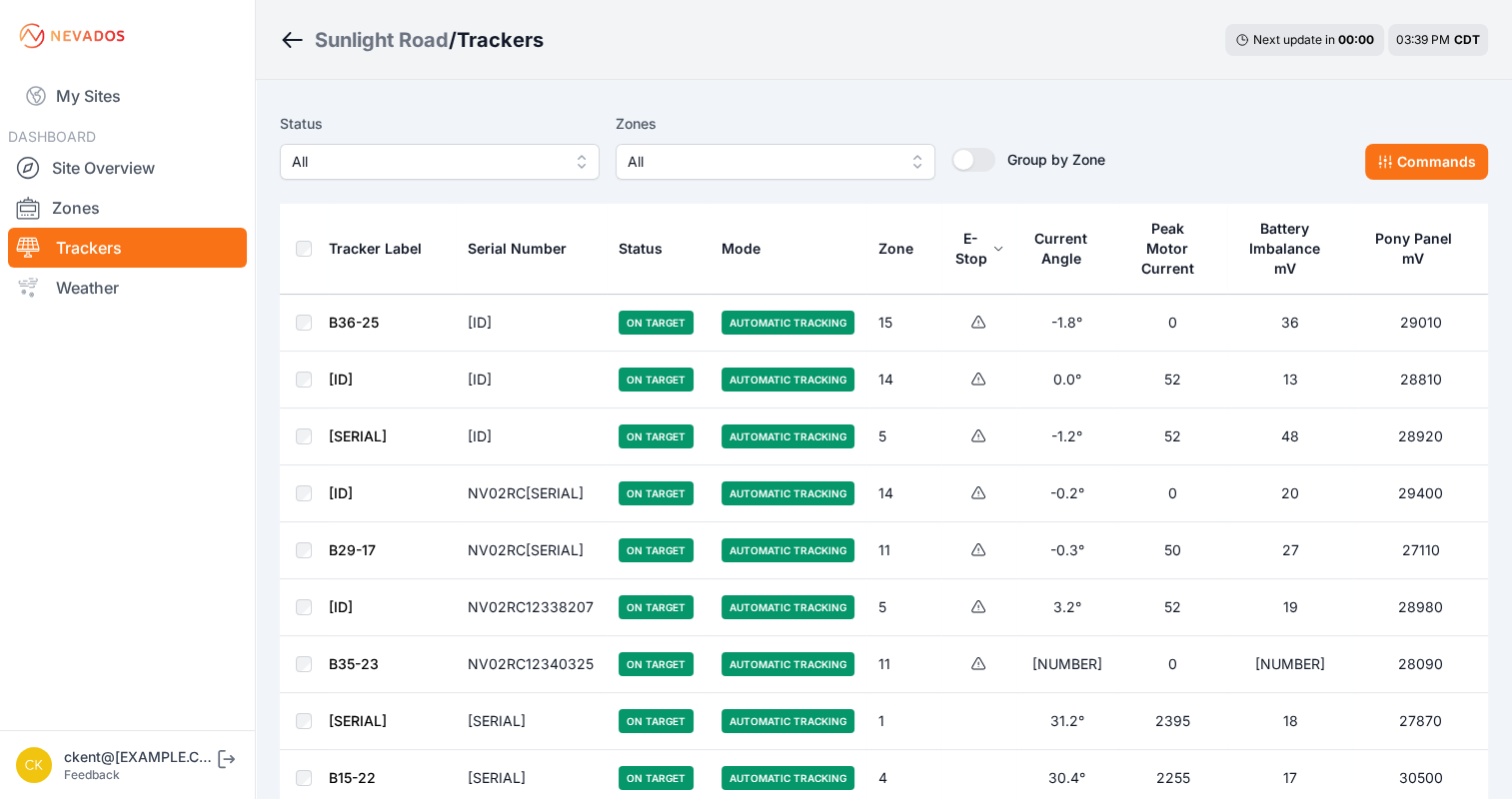 click on "All" at bounding box center (761, 162) 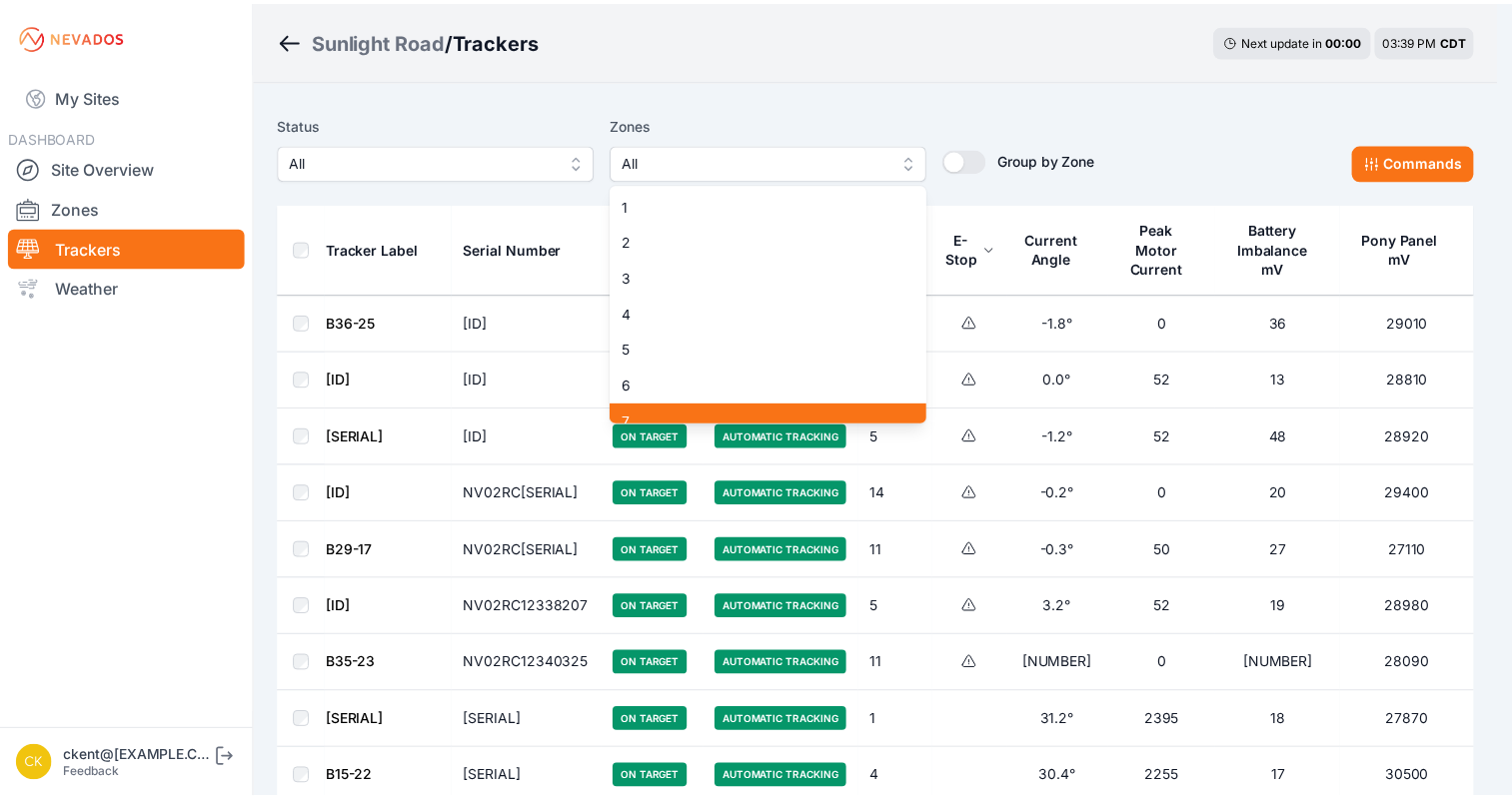 scroll, scrollTop: 16, scrollLeft: 0, axis: vertical 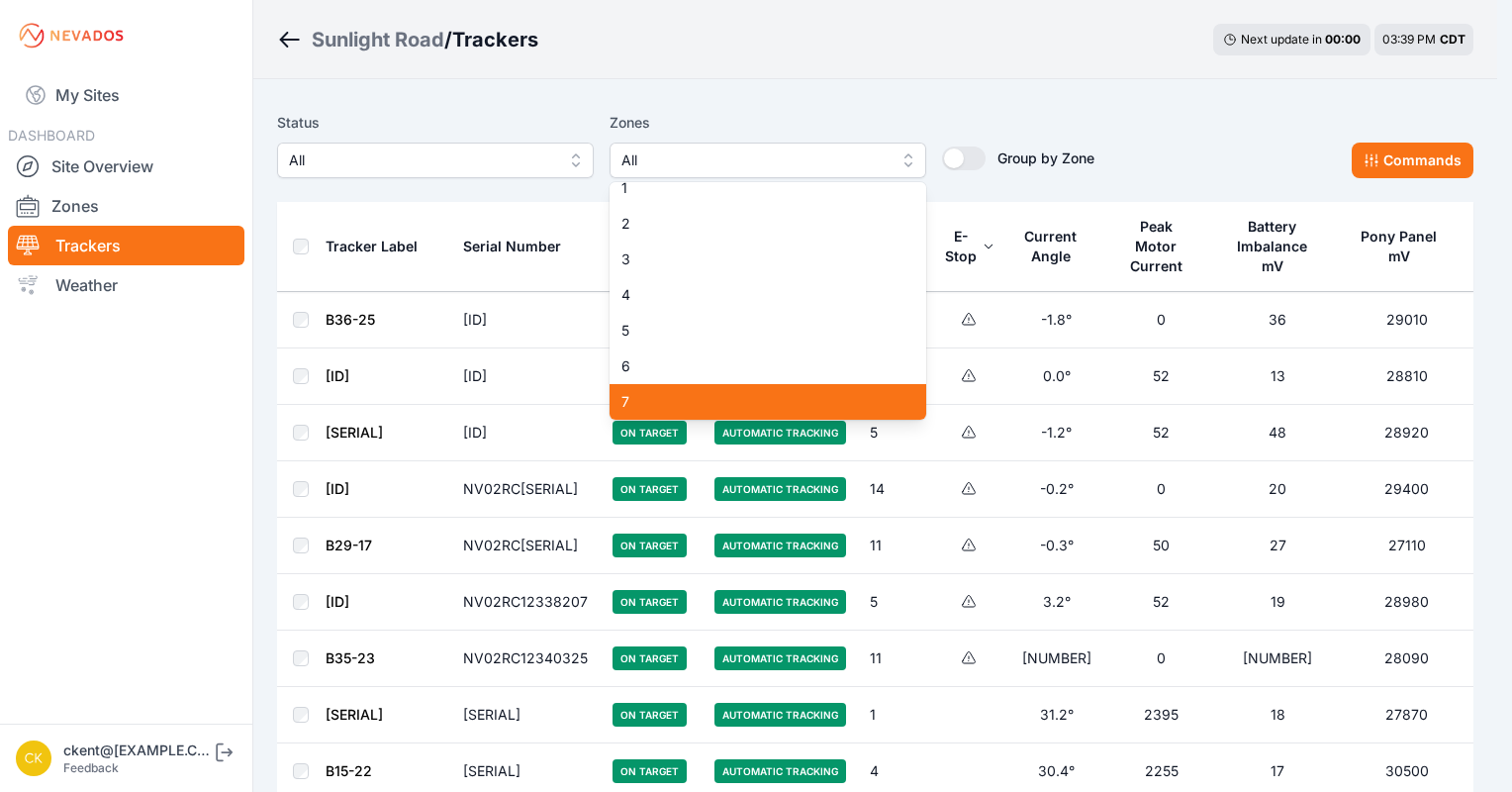 click on "7" at bounding box center [756, 402] 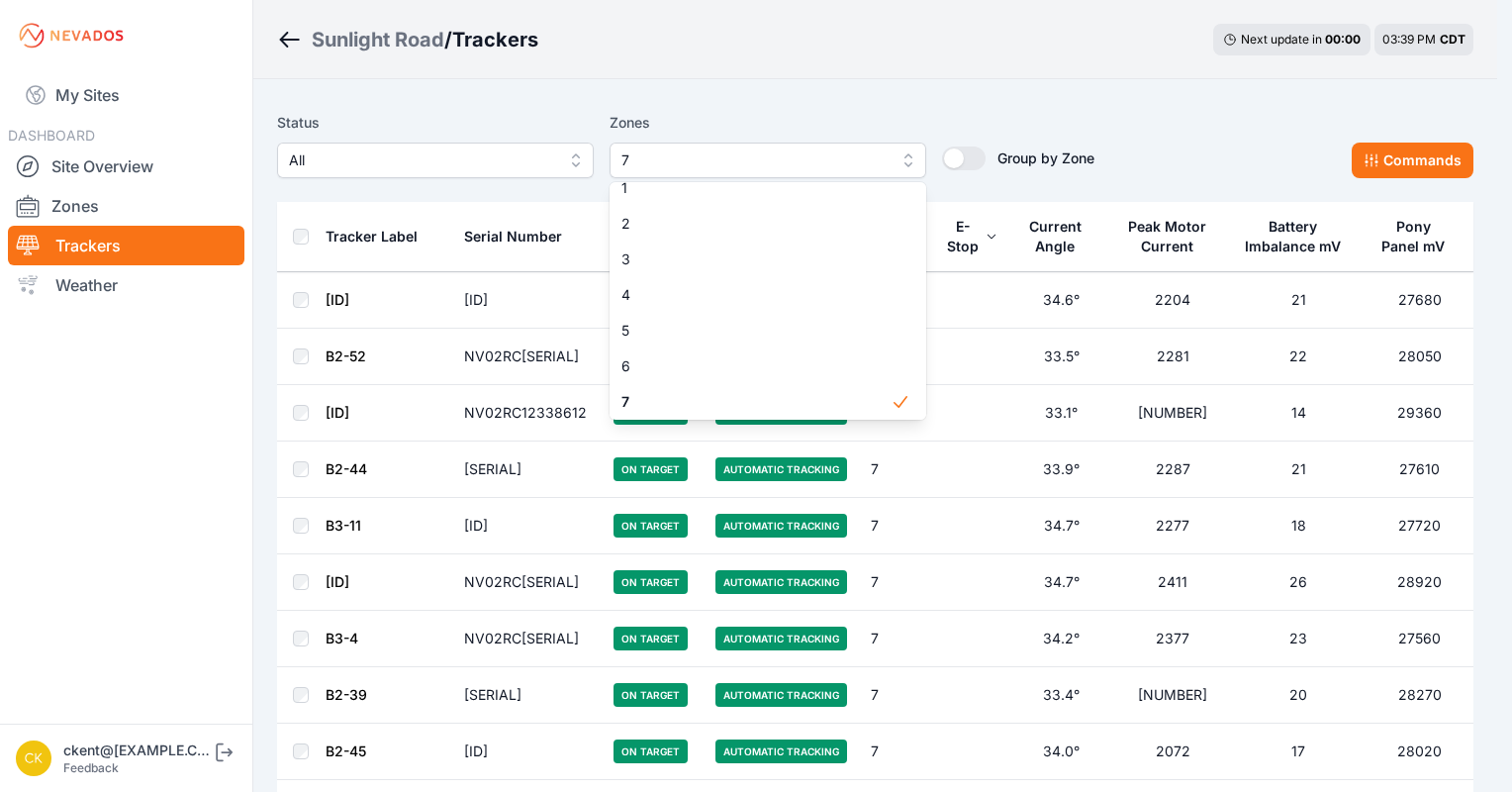 click on "Status All Zones 7 1 2 3 4 5 6 7 8 9 10 11 12 13 14 15 Group by Zone Group by Zone Commands" at bounding box center (875, 152) 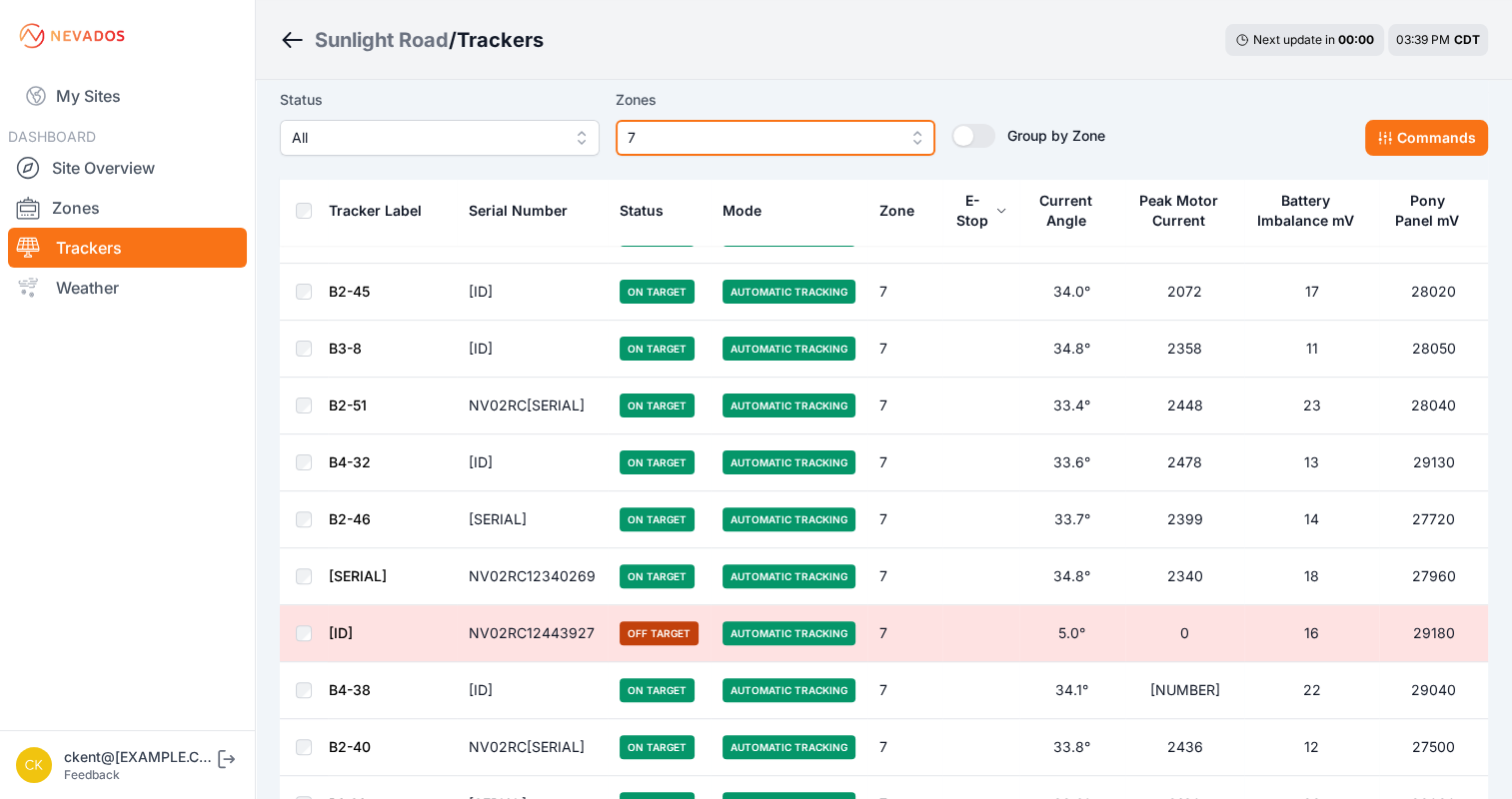 scroll, scrollTop: 0, scrollLeft: 0, axis: both 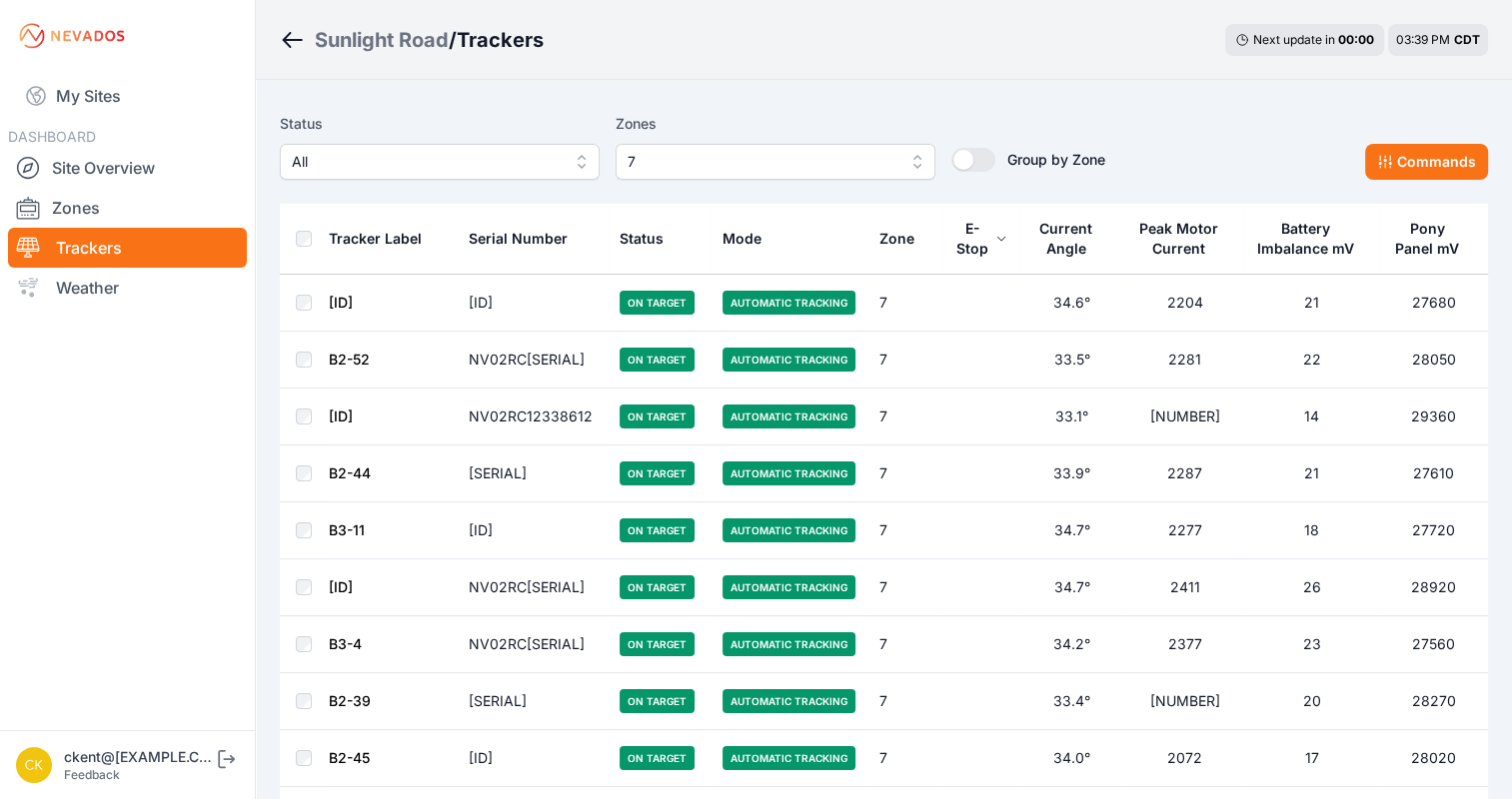 click on "Tracker Label" at bounding box center (375, 239) 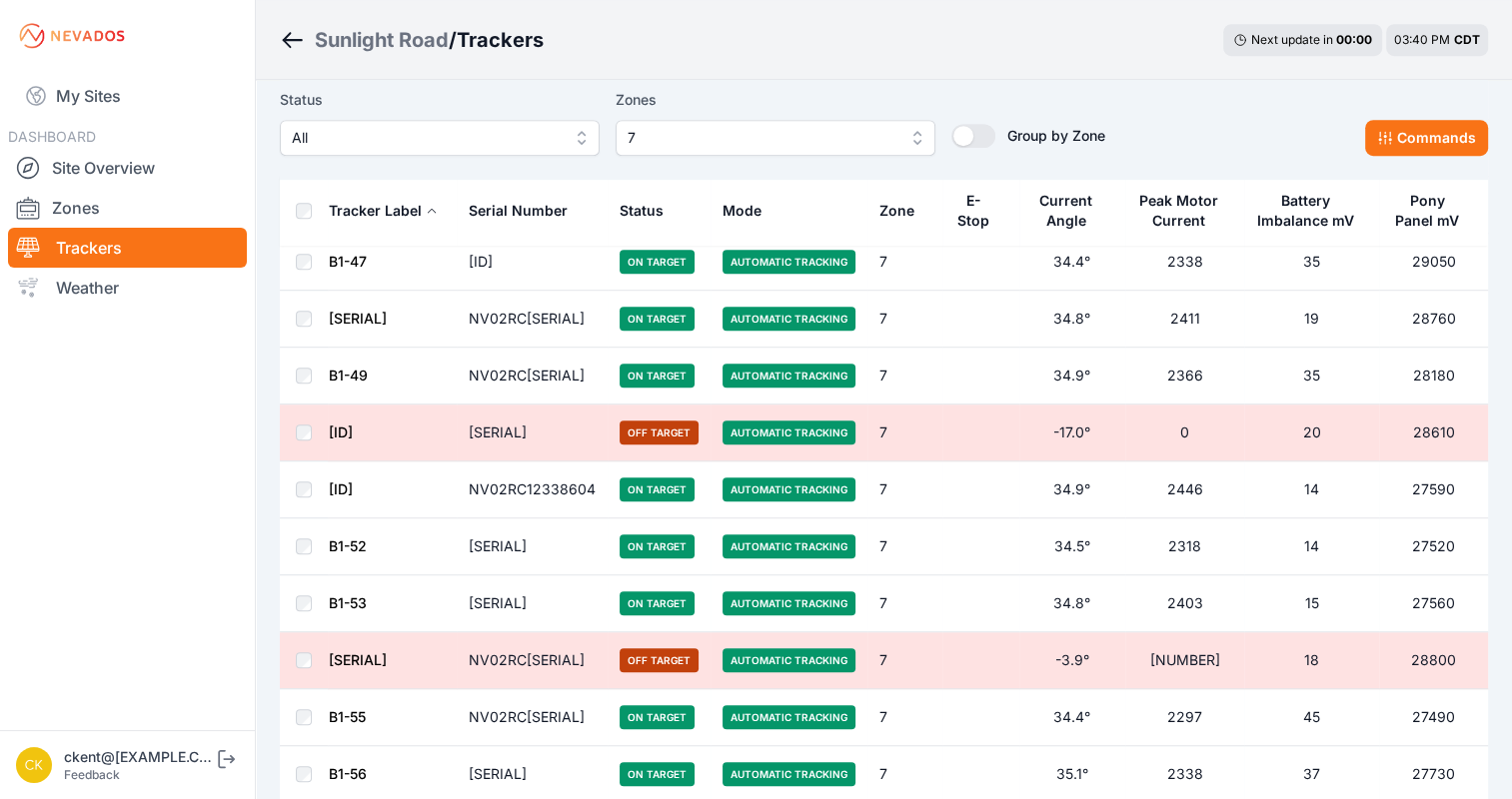 scroll, scrollTop: 1007, scrollLeft: 0, axis: vertical 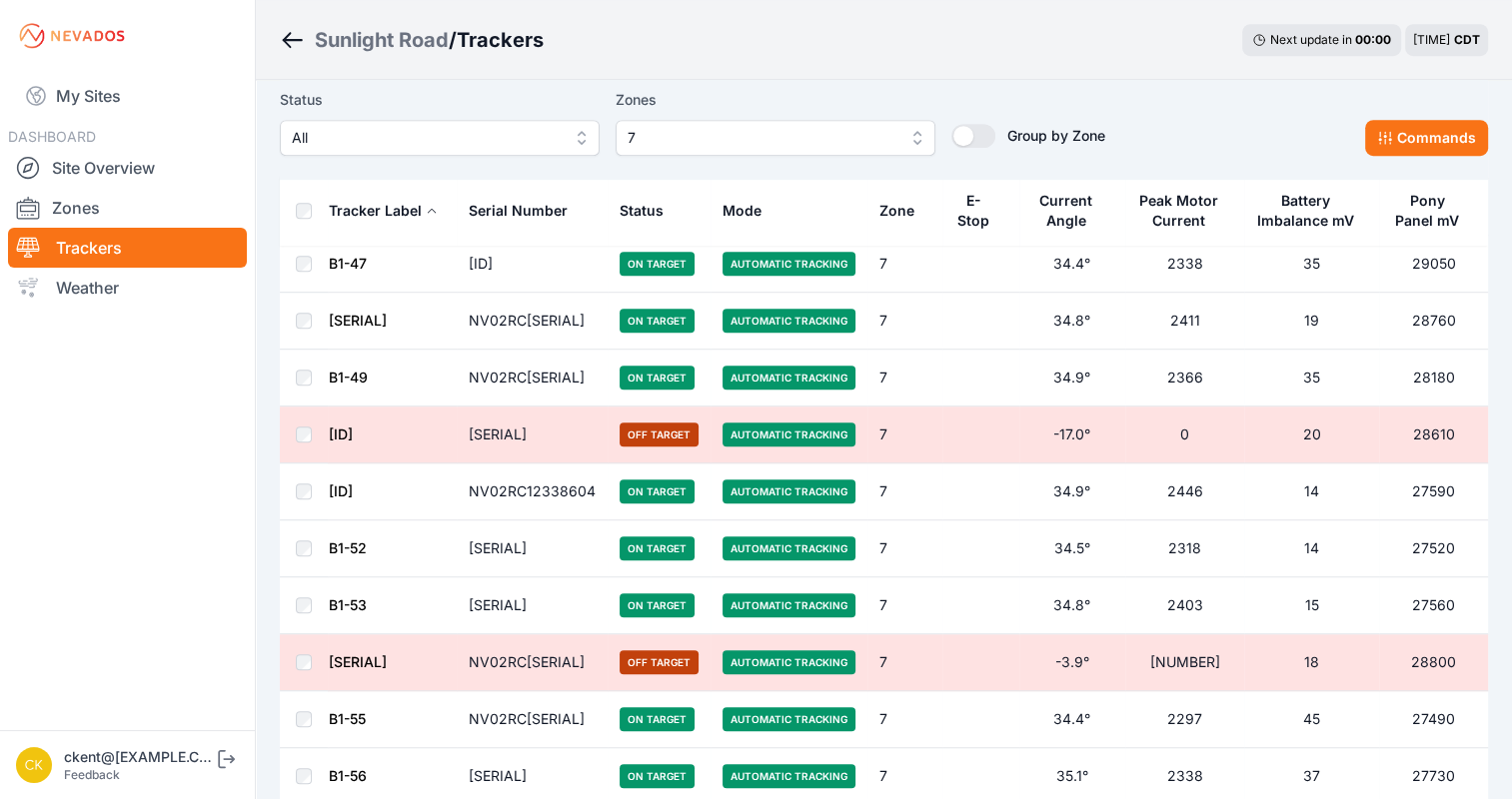 click on "E-Stop" at bounding box center (973, 211) 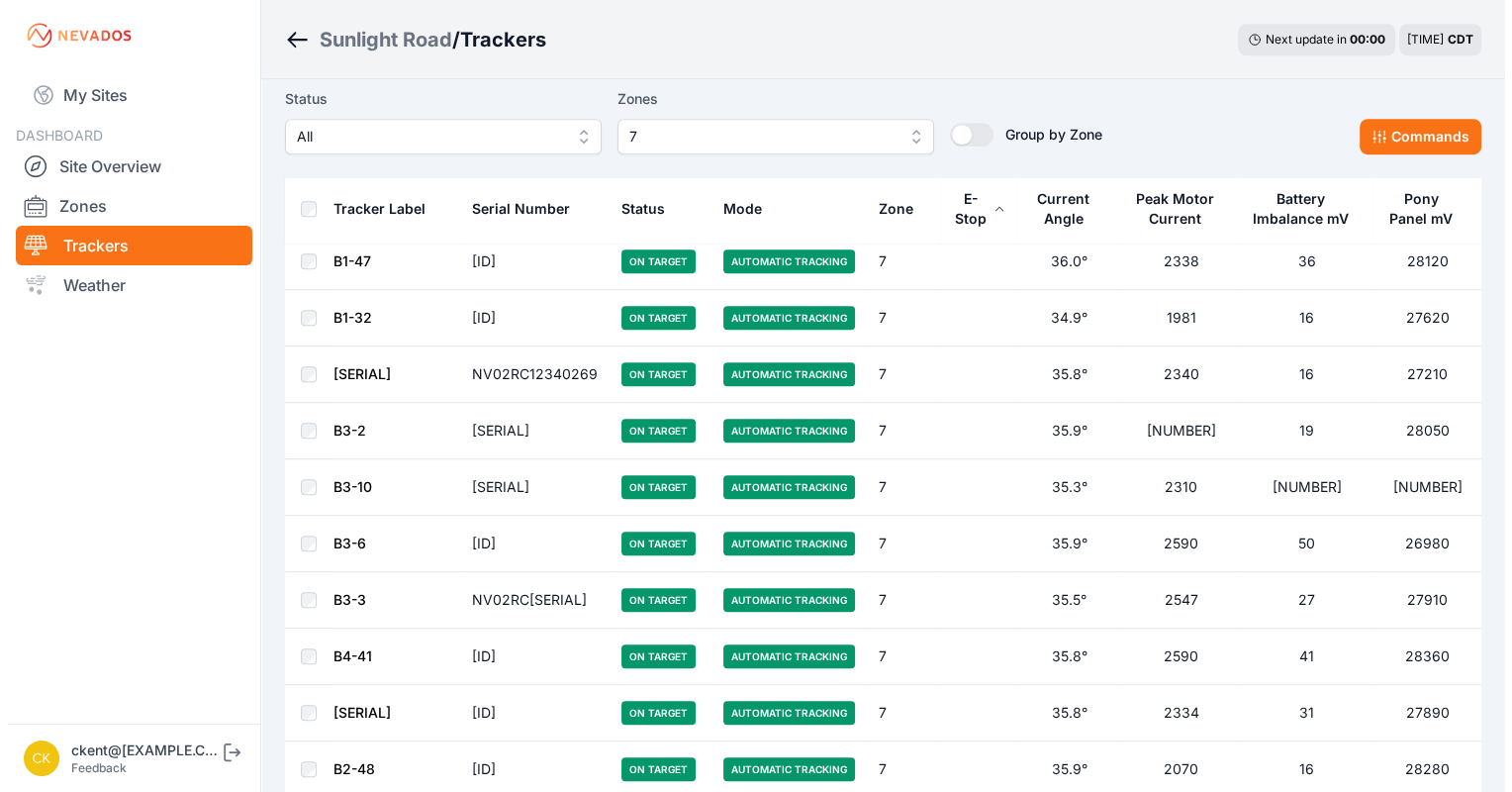 scroll, scrollTop: 0, scrollLeft: 0, axis: both 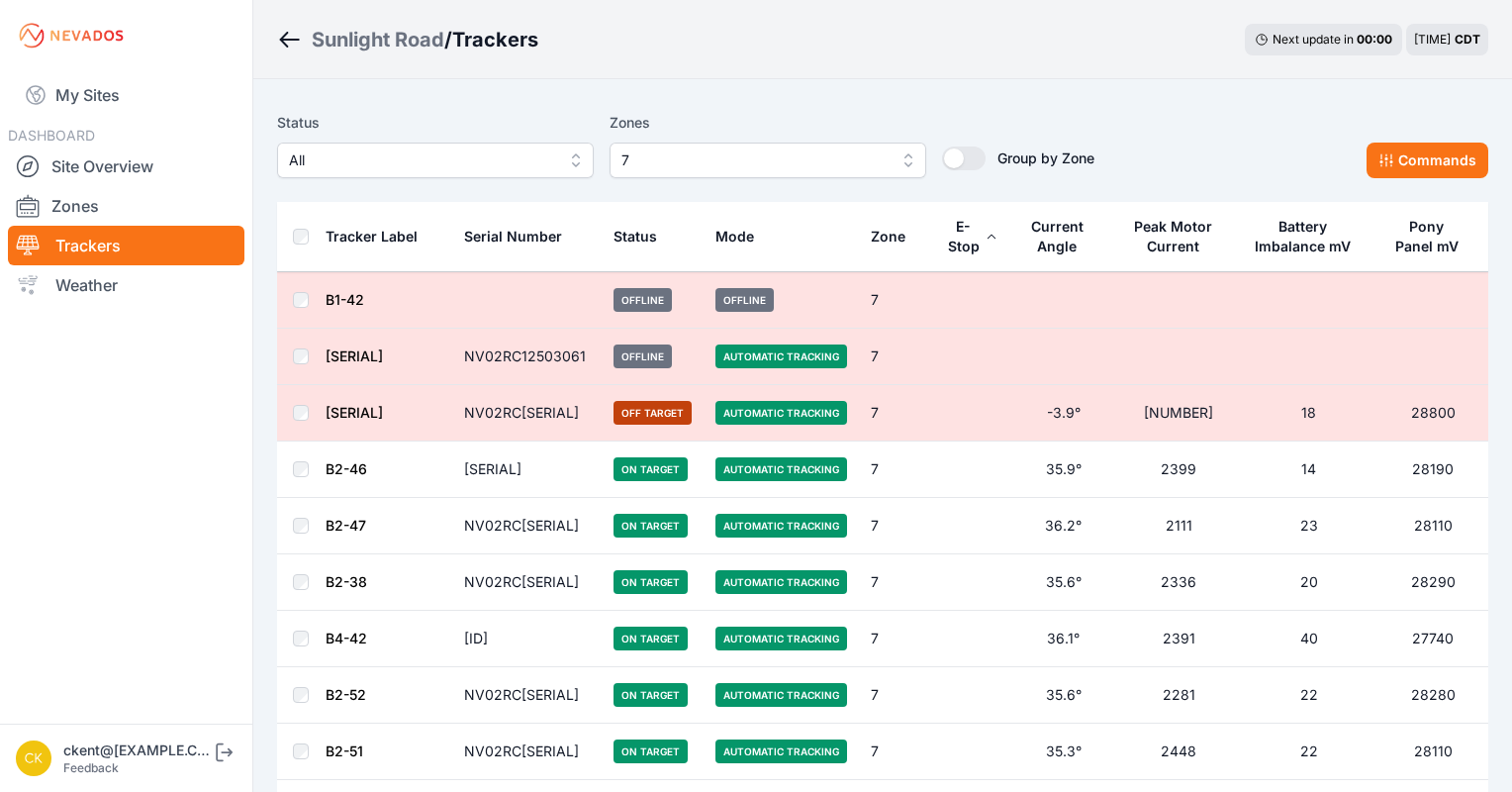 click on "7" at bounding box center (768, 160) 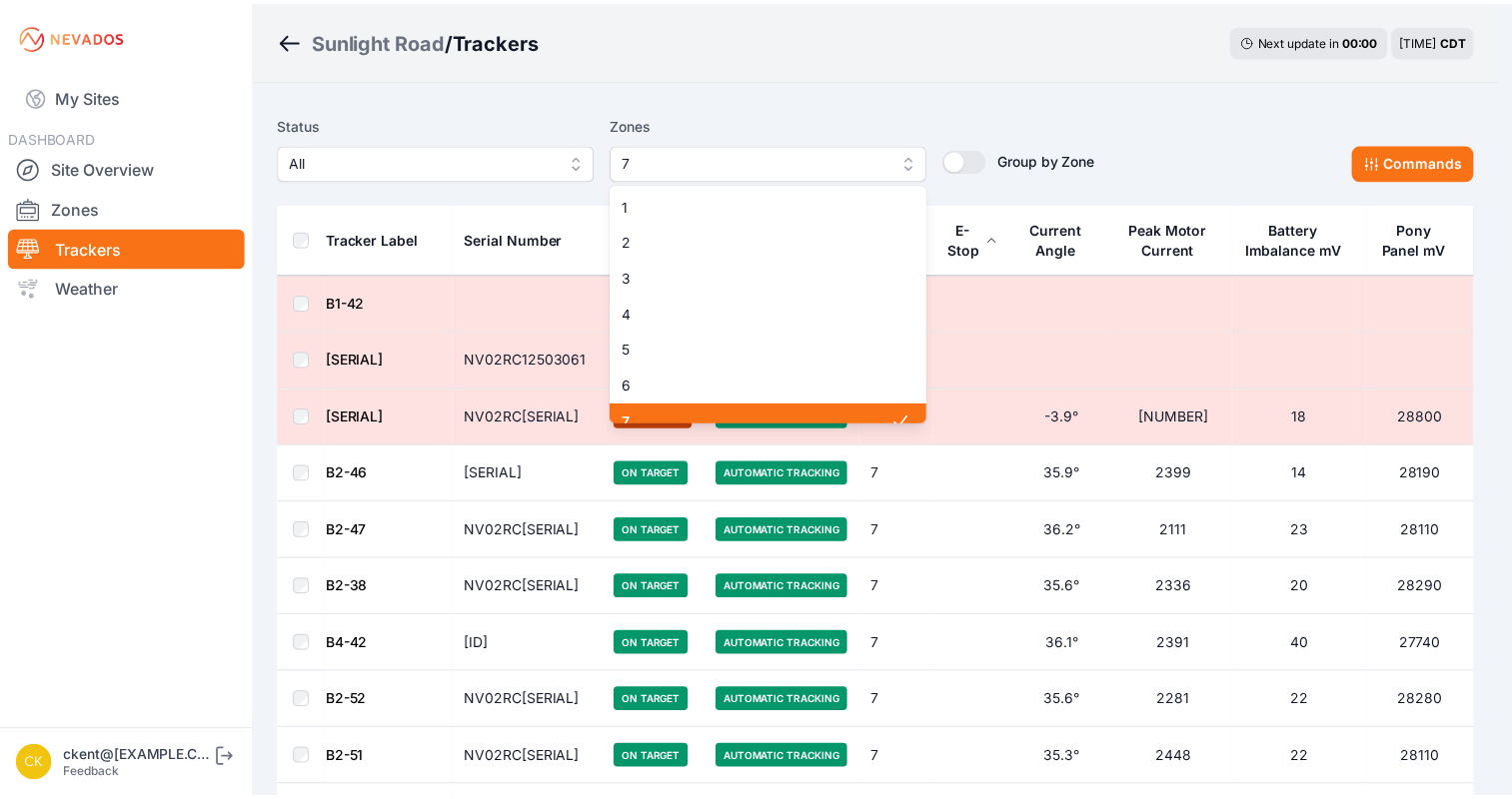 scroll, scrollTop: 16, scrollLeft: 0, axis: vertical 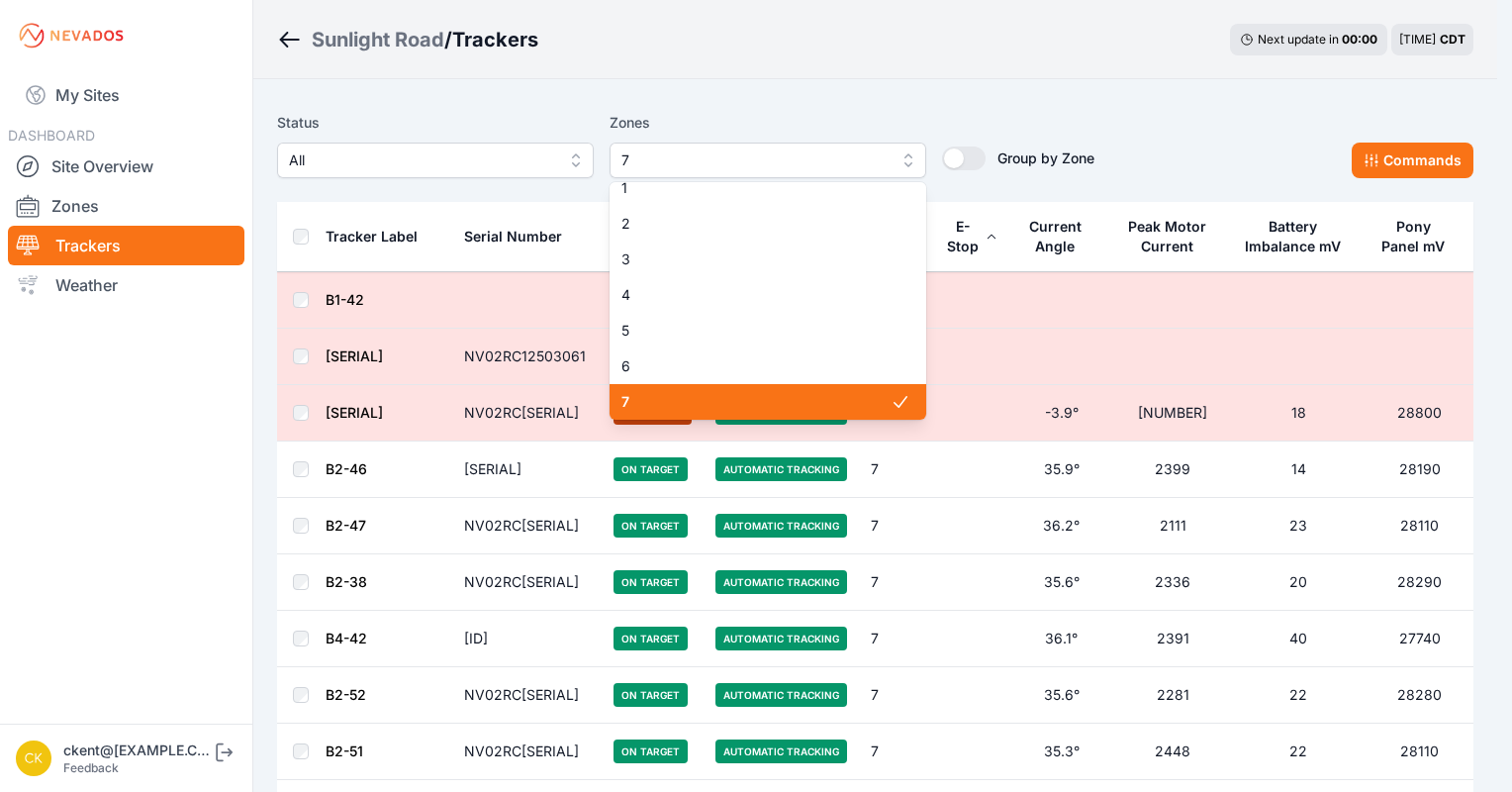 click on "7" at bounding box center [756, 402] 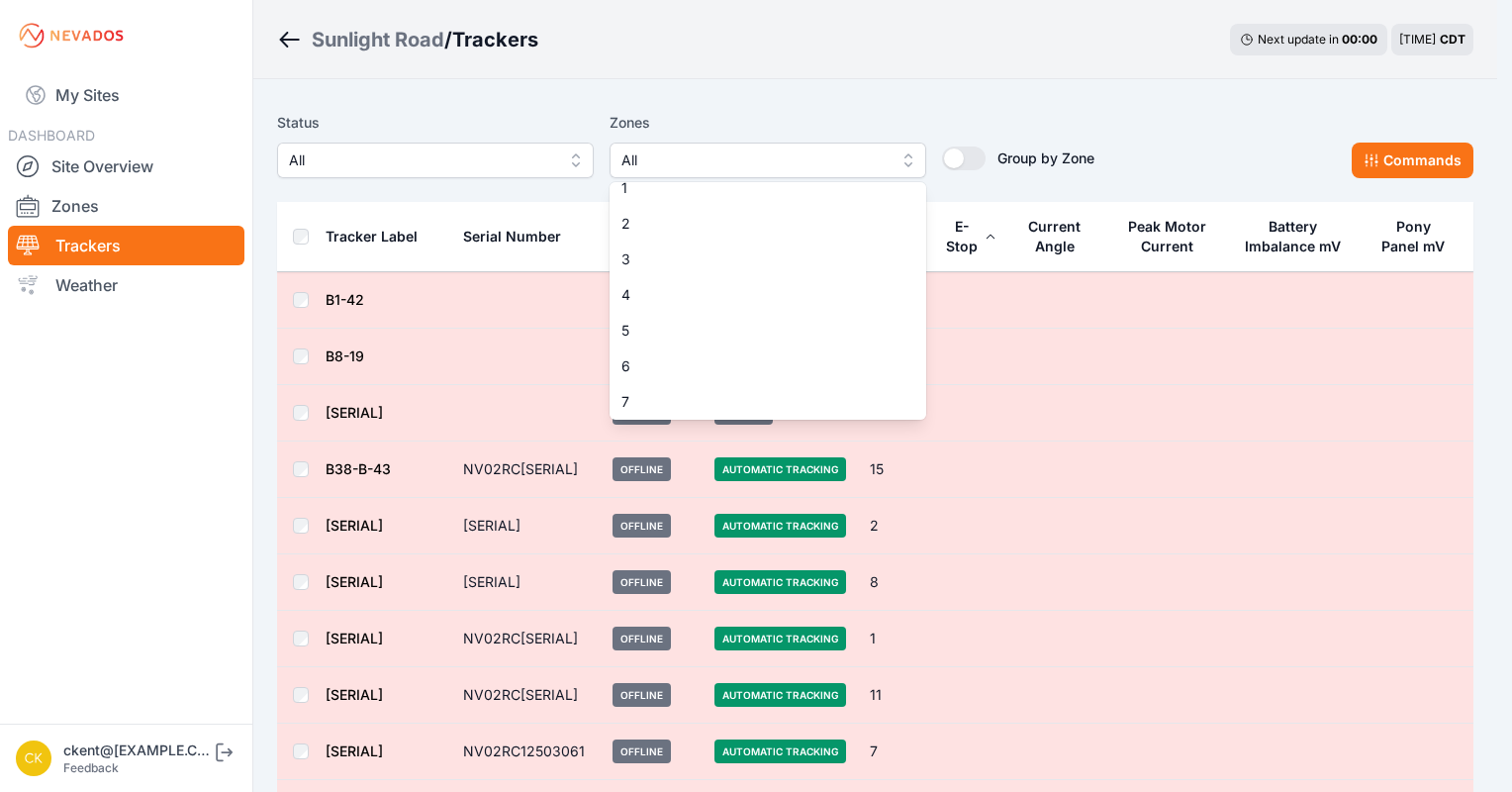 click on "Status All Zones All 1 2 3 4 5 6 7 8 9 10 11 12 13 14 15 Group by Zone Group by Zone Commands Tracker Label Serial Number Status Mode Zone E-Stop Current Angle Peak Motor Current Battery Imbalance mV Pony Panel mV B1-42 Offline Offline 7 B8-19 Offline Offline 3 B33-A-3 Offline Offline 12 B38-B-43 [SERIAL] Offline Automatic Tracking 15 B10-6 [SERIAL] Offline Automatic Tracking 2 B26-6 [SERIAL] Offline Automatic Tracking 8 B9-1 [SERIAL] Offline Automatic Tracking 1 B33-A-41 [SERIAL] Offline Automatic Tracking 11 B5-14 [SERIAL] Offline Automatic Tracking 7 B28-28 [SERIAL] Offline Automatic Tracking 12 B20-4 [SERIAL] Offline Automatic Tracking 8 B37-3 [SERIAL] Offline Automatic Tracking 14 B32-3 [SERIAL] Offline Automatic Tracking 10 B21-5 [SERIAL] Offline Manual Level 9 B34-25 [SERIAL] Offline Automatic Tracking 8 B7-41 [SERIAL] Offline Automatic Tracking 4 B34-1 [SERIAL] Offline Manual Level 9 B36-49 [SERIAL] Offline 15 12" at bounding box center [875, 5897] 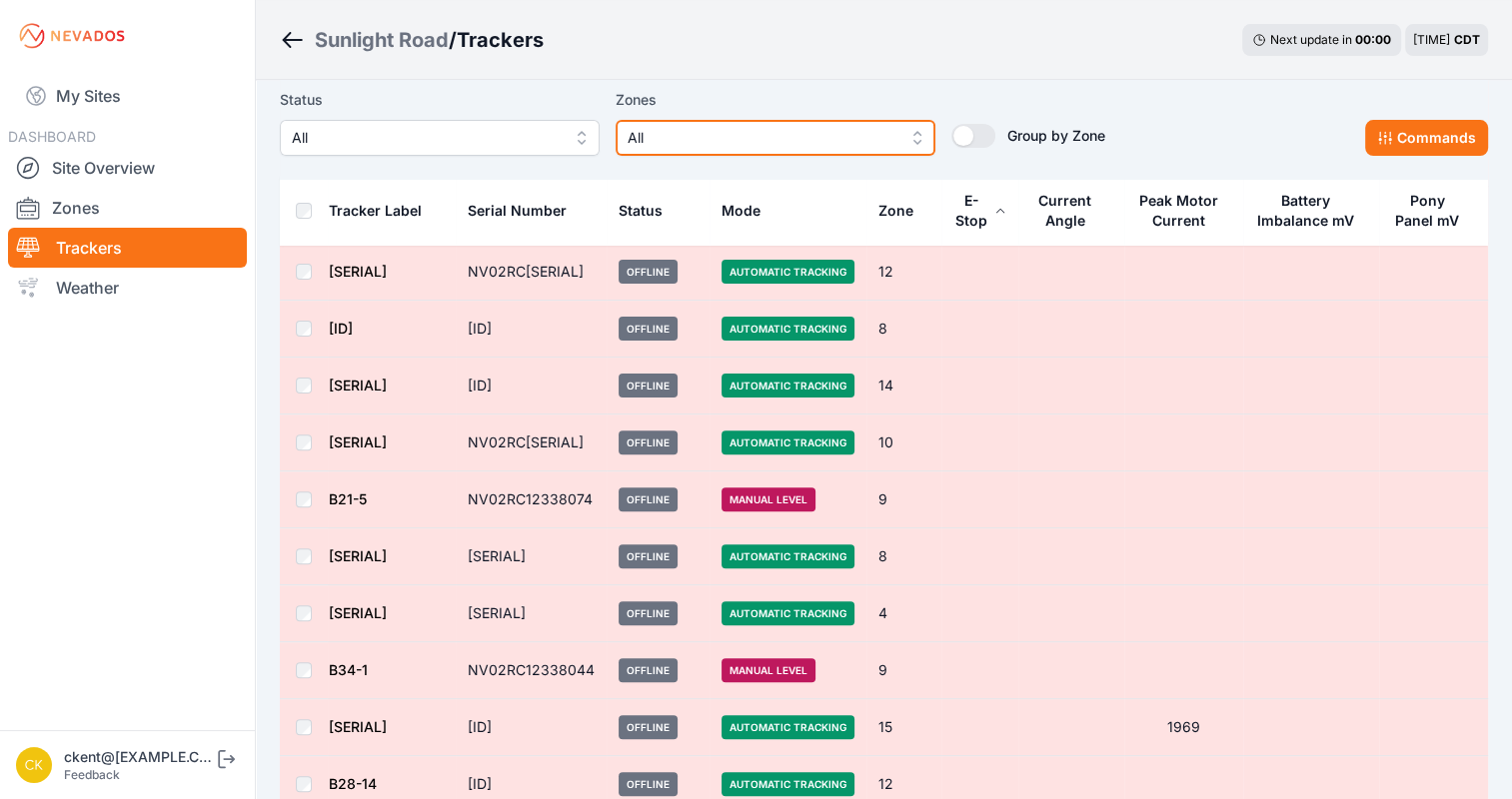 scroll, scrollTop: 535, scrollLeft: 0, axis: vertical 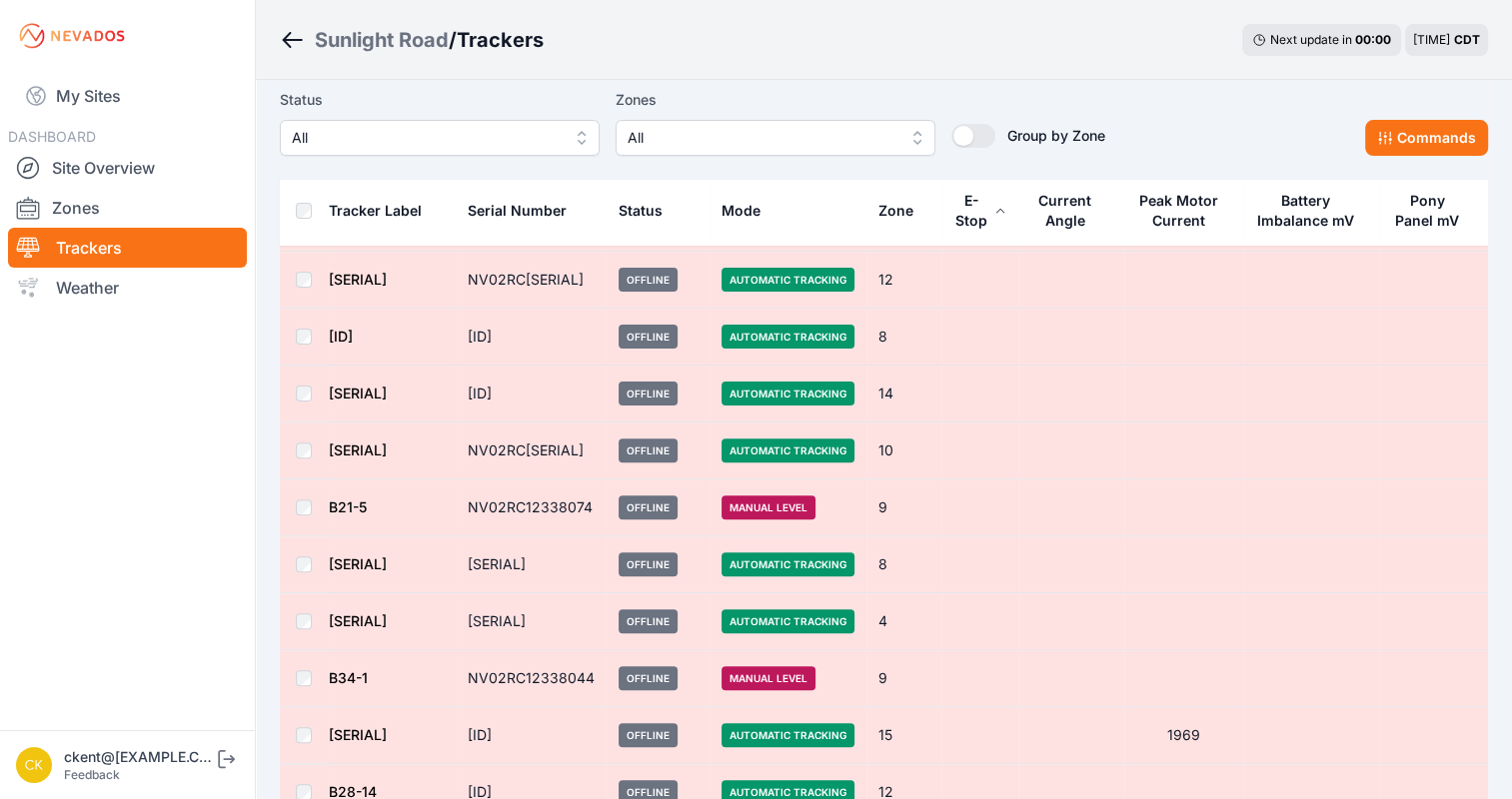 click 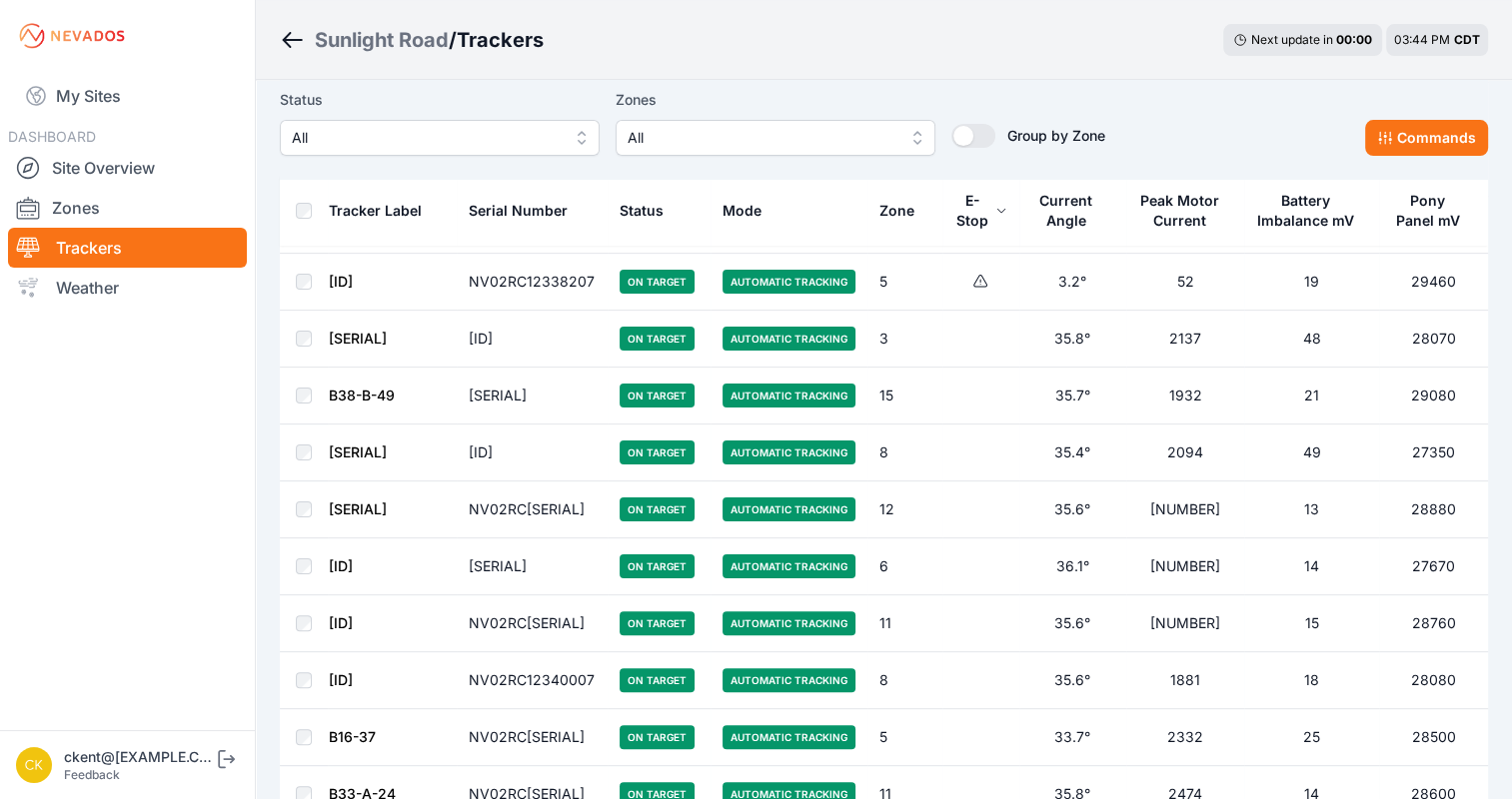 scroll, scrollTop: 0, scrollLeft: 0, axis: both 